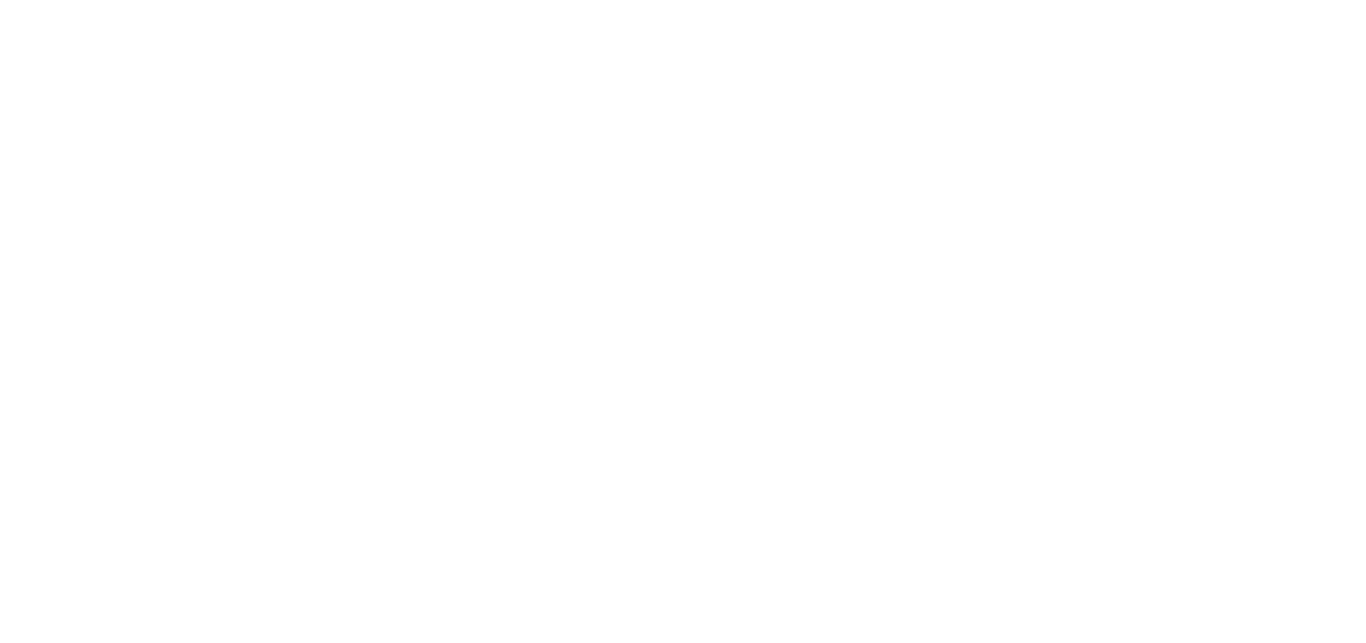 scroll, scrollTop: 0, scrollLeft: 0, axis: both 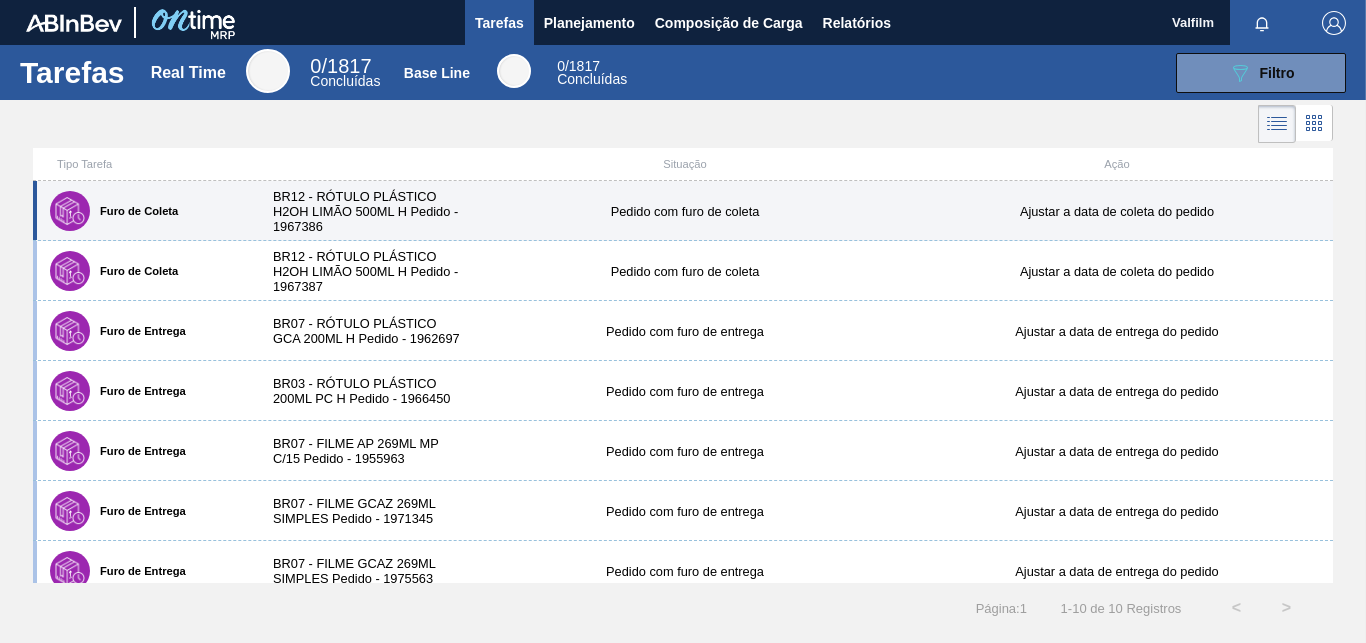 click on "Pedido com furo de coleta" at bounding box center (685, 211) 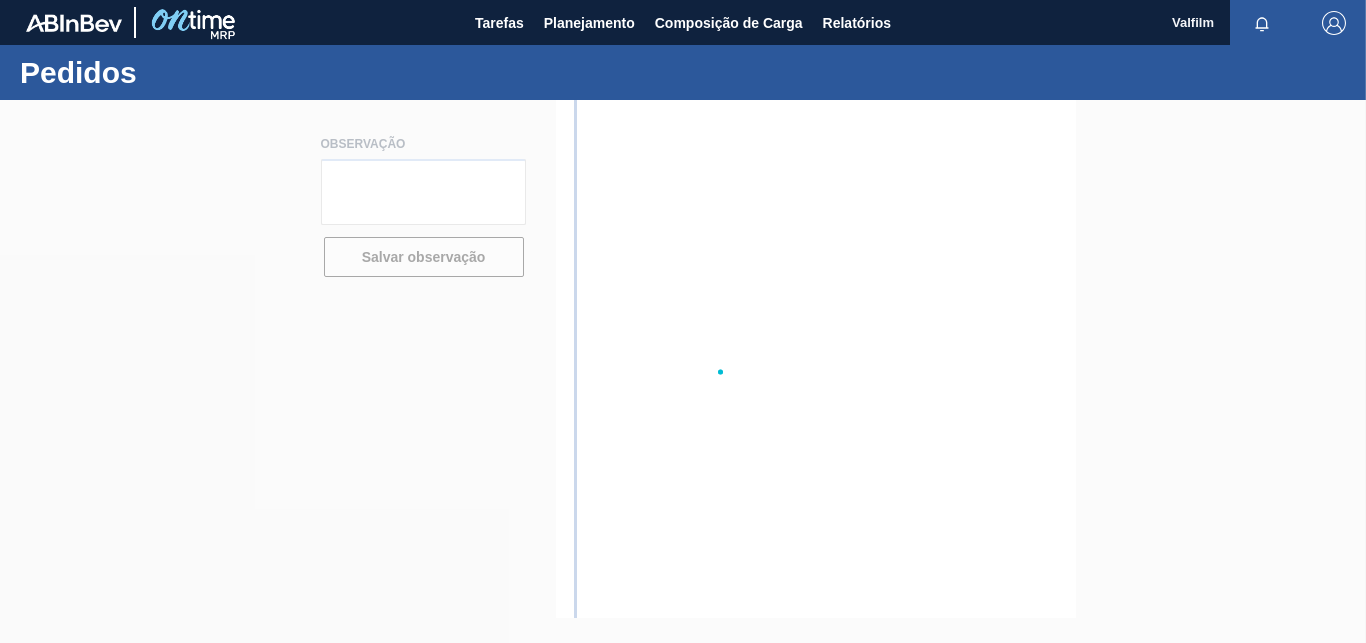 scroll, scrollTop: 0, scrollLeft: 0, axis: both 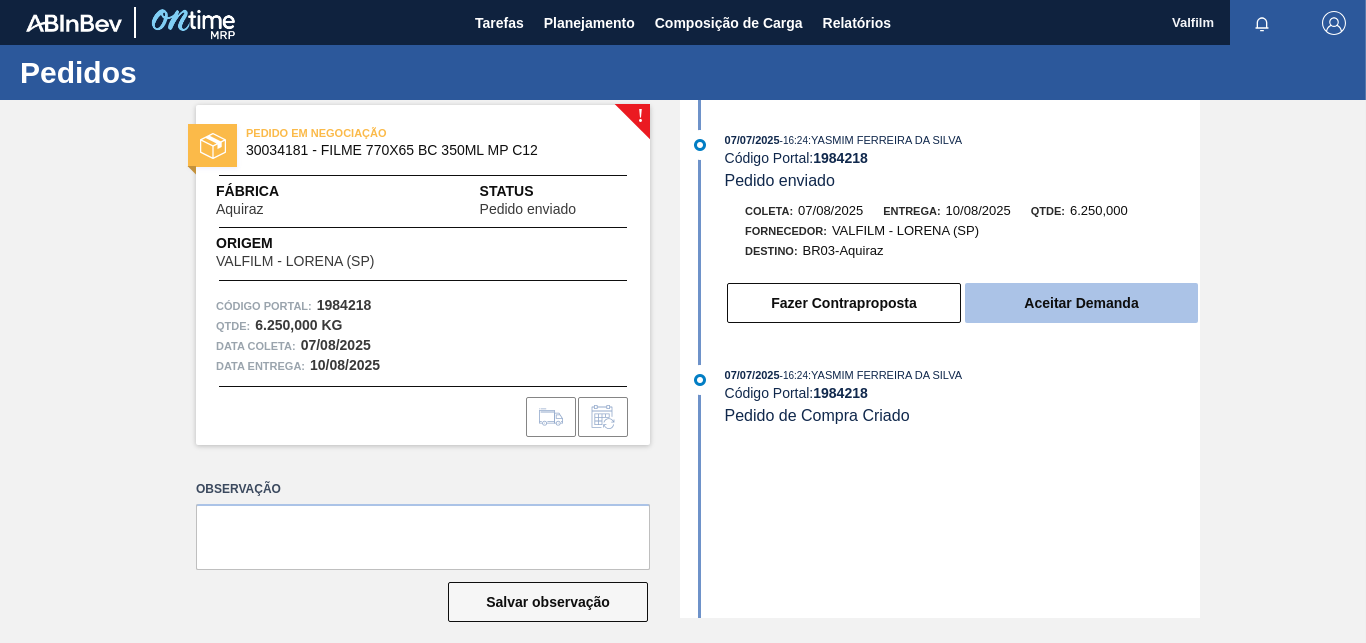 click on "Aceitar Demanda" at bounding box center [1081, 303] 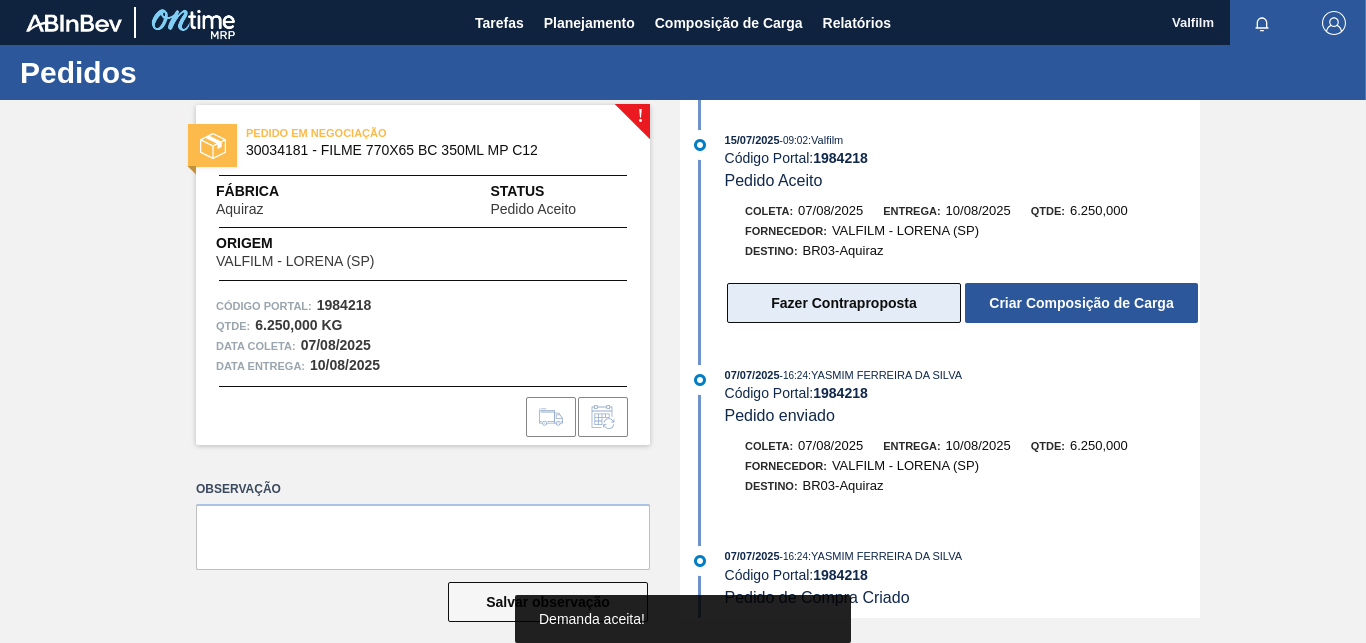 click on "Fazer Contraproposta" at bounding box center (844, 303) 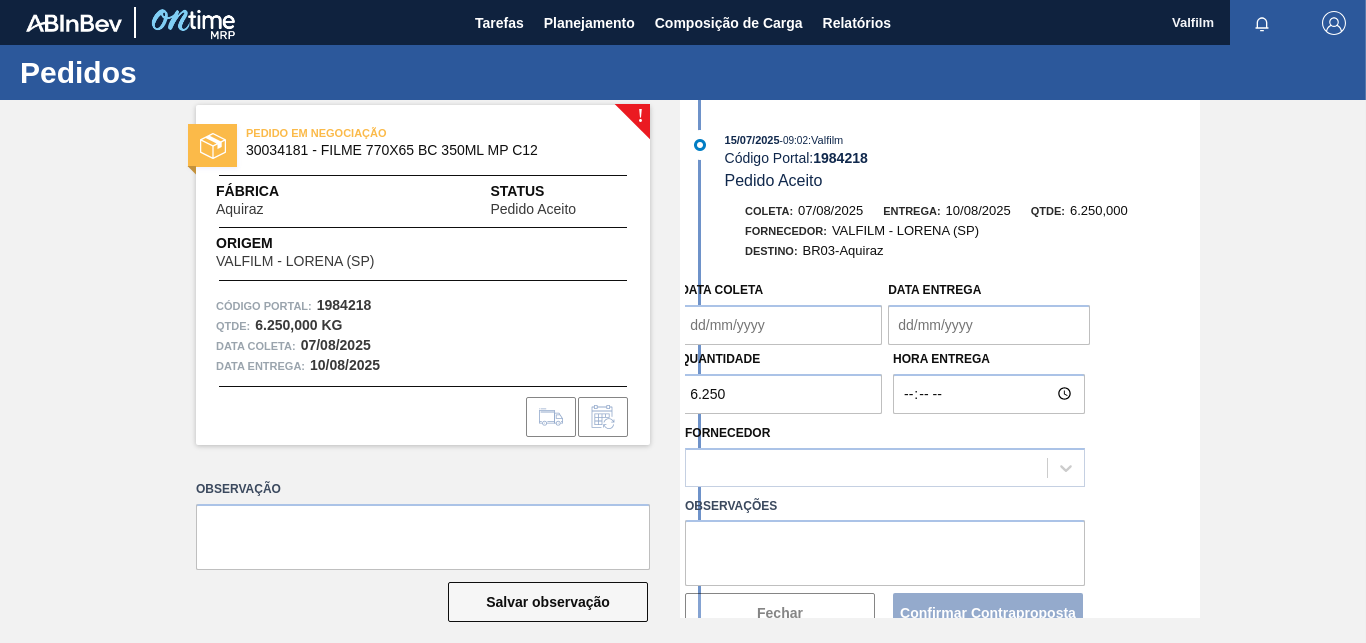 type on "07/08/2025" 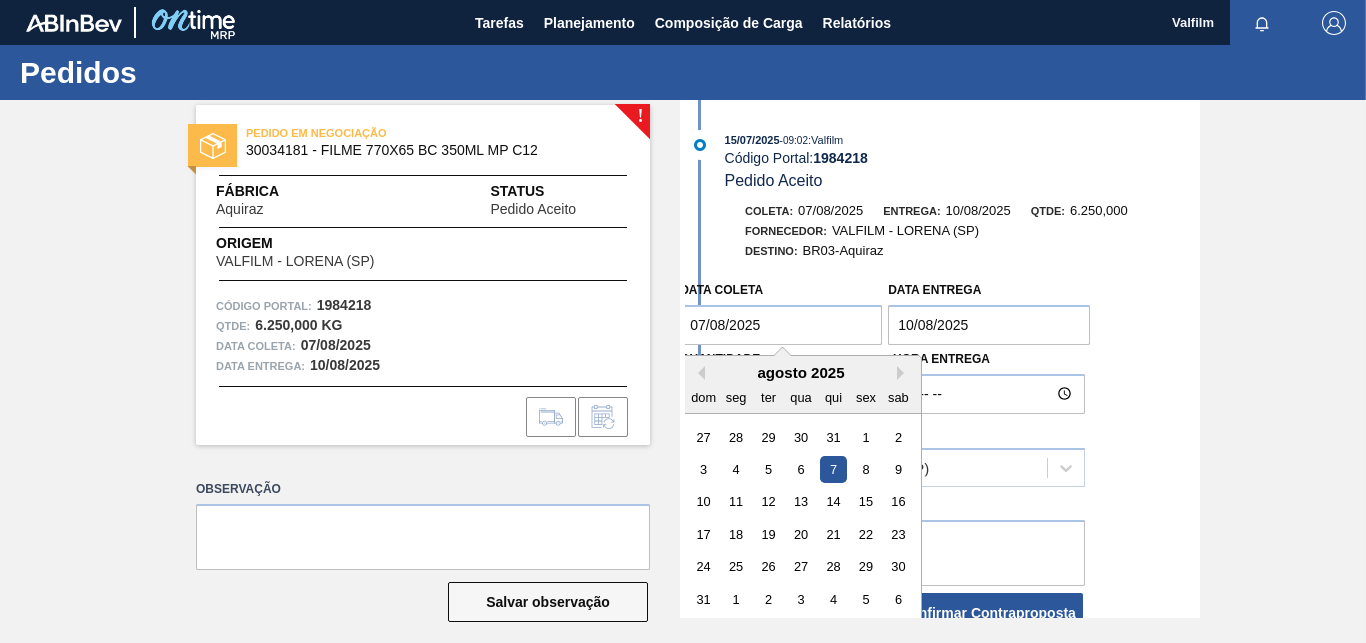 click on "07/08/2025" at bounding box center (781, 325) 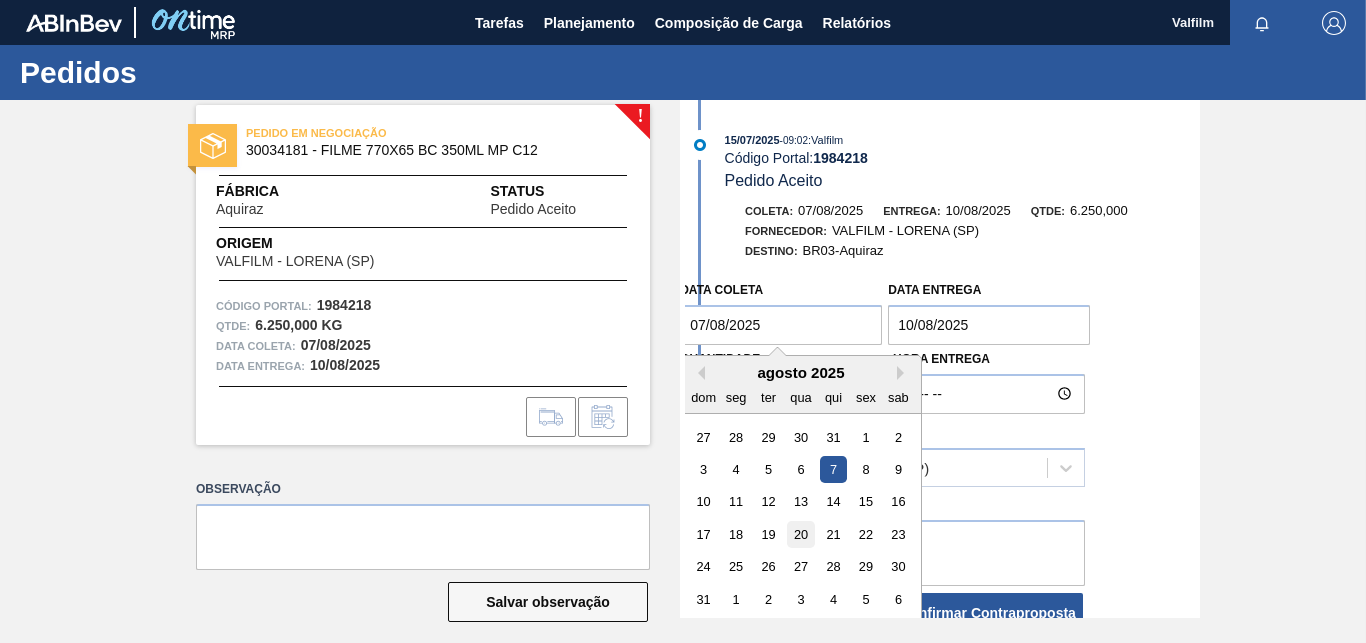 click on "20" at bounding box center [801, 534] 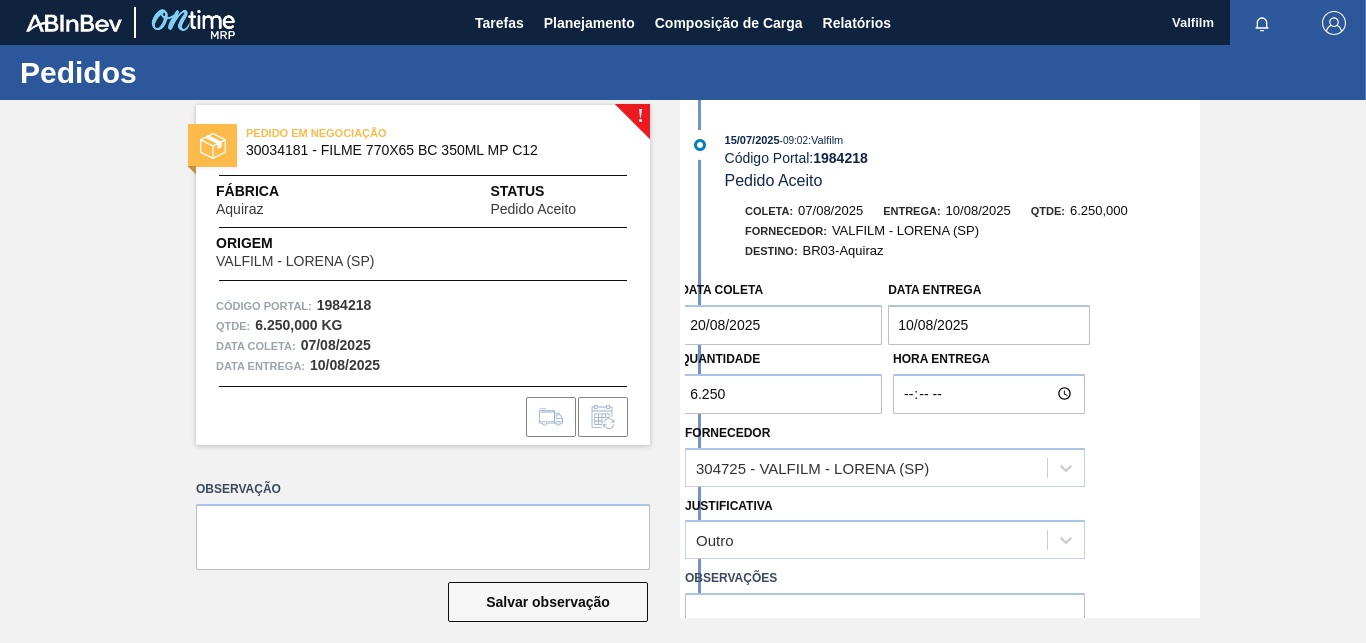 click on "10/08/2025" at bounding box center (989, 325) 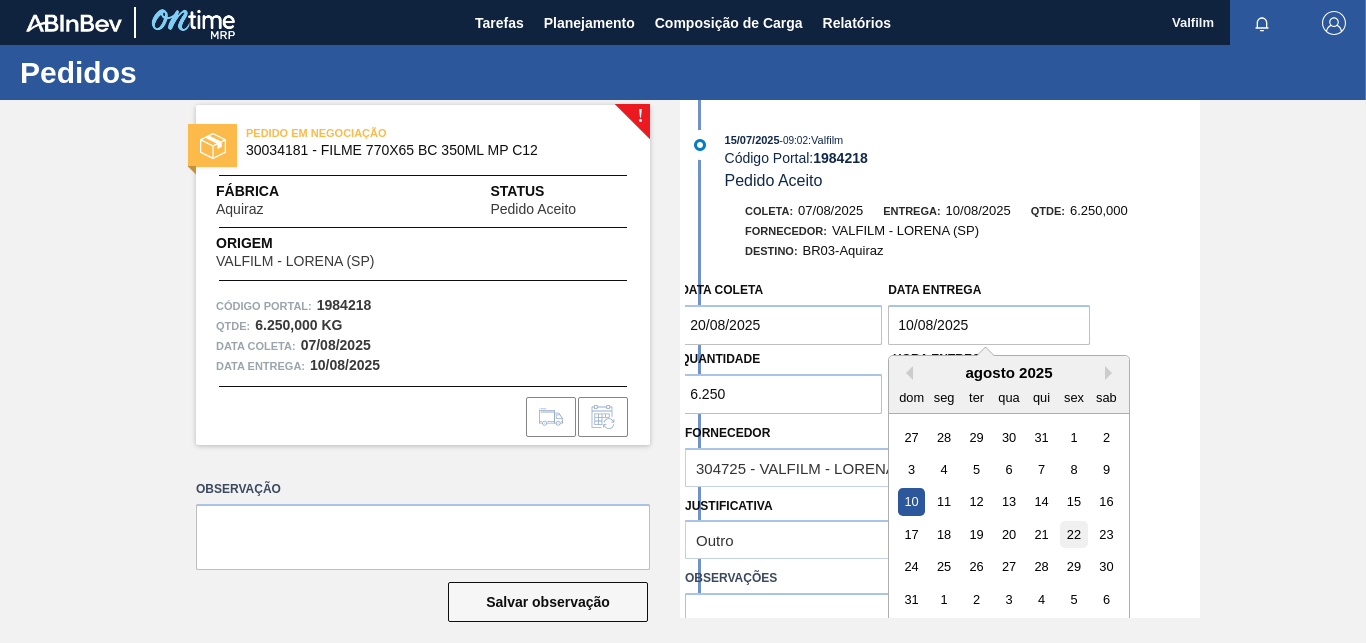 click on "22" at bounding box center (1074, 534) 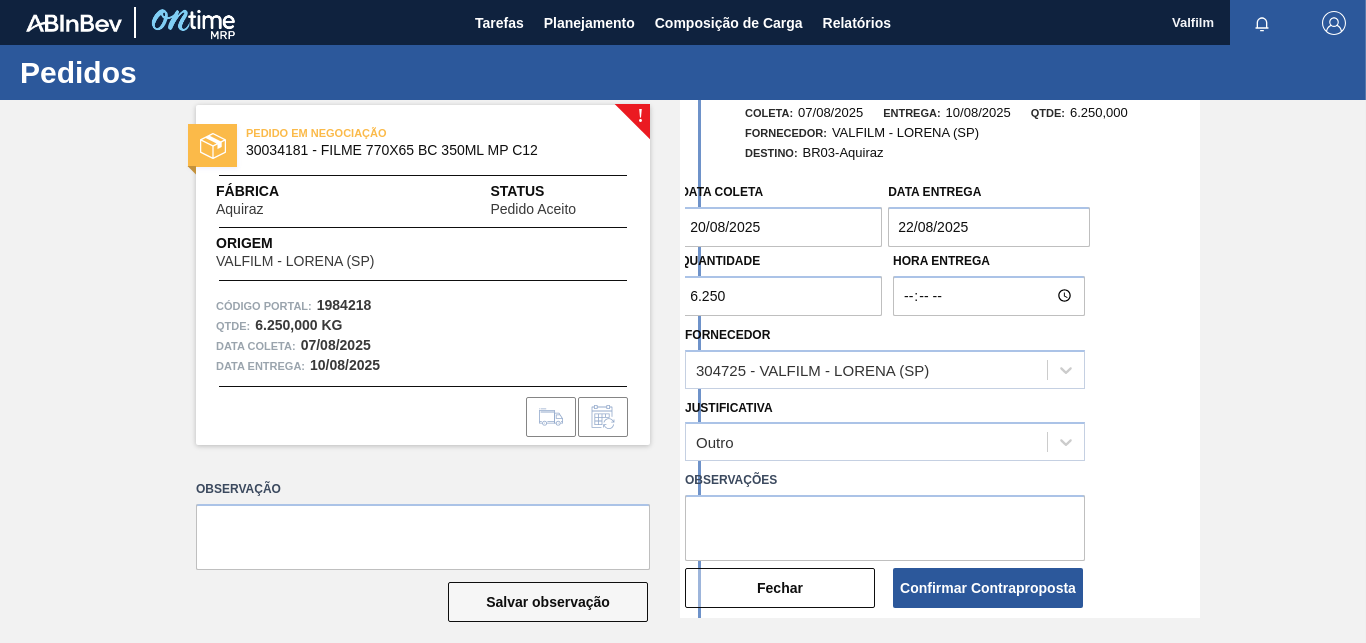 scroll, scrollTop: 204, scrollLeft: 0, axis: vertical 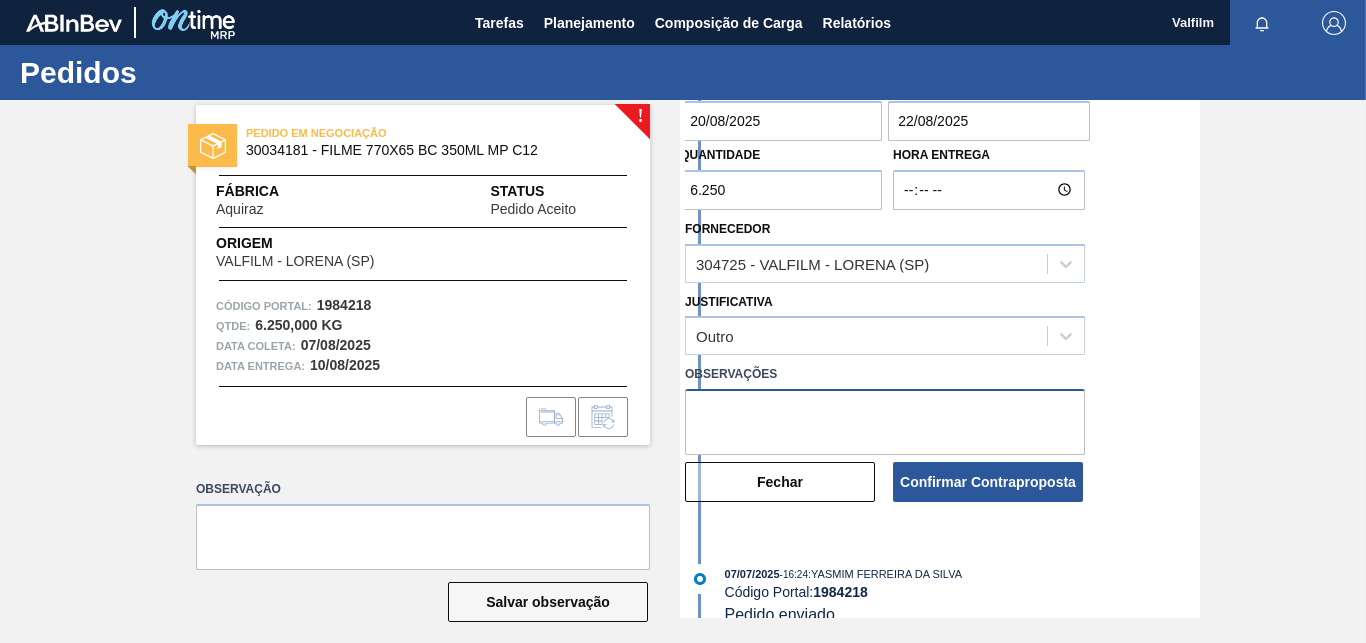 click at bounding box center (885, 422) 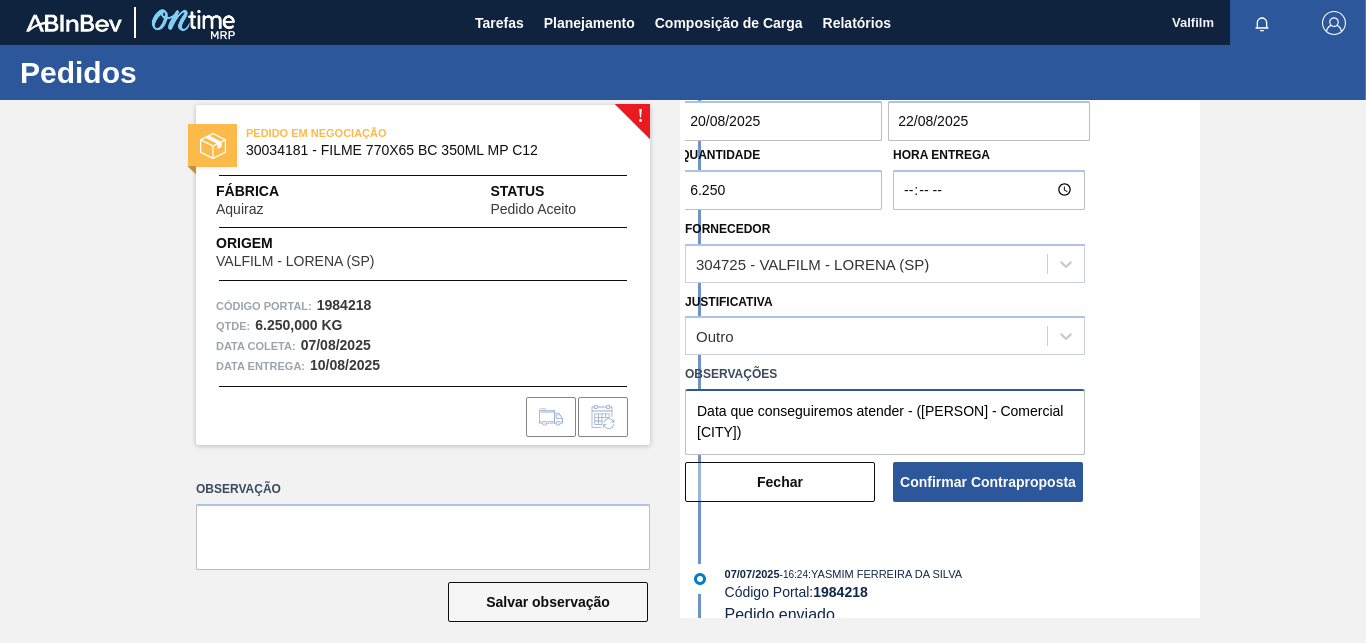 drag, startPoint x: 846, startPoint y: 437, endPoint x: 536, endPoint y: 329, distance: 328.27426 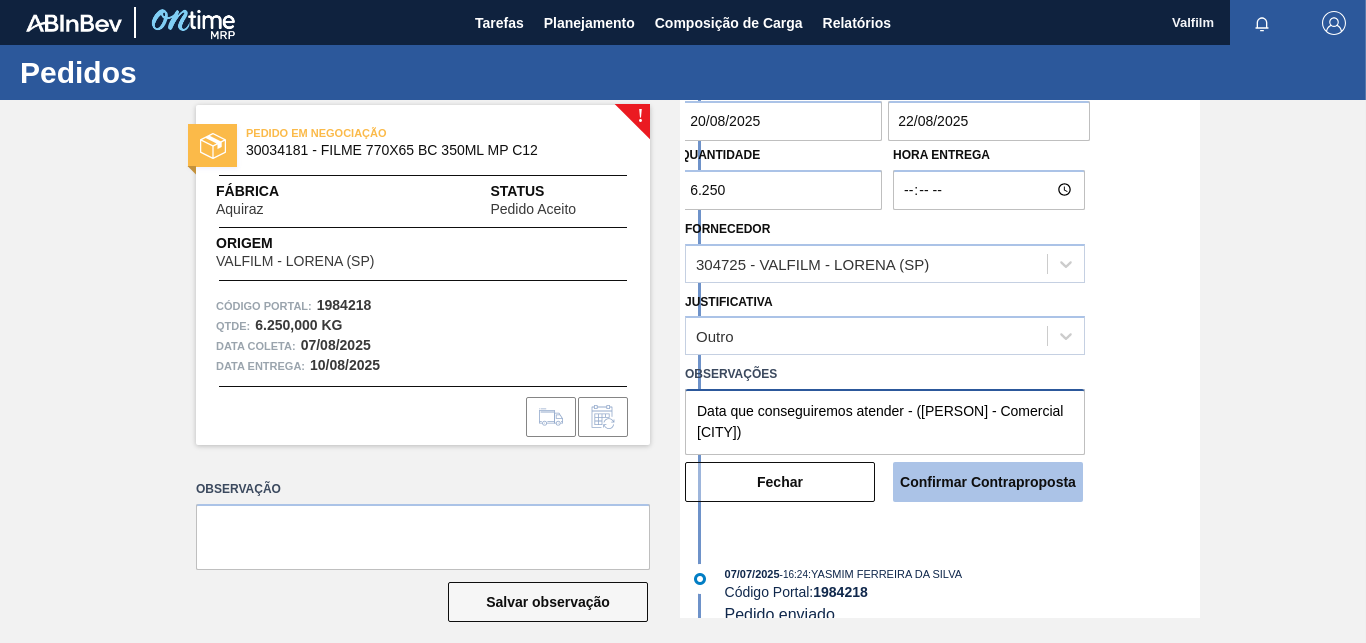 type on "Data que conseguiremos atender - (Ana Carolina - Comercial Itamonte)" 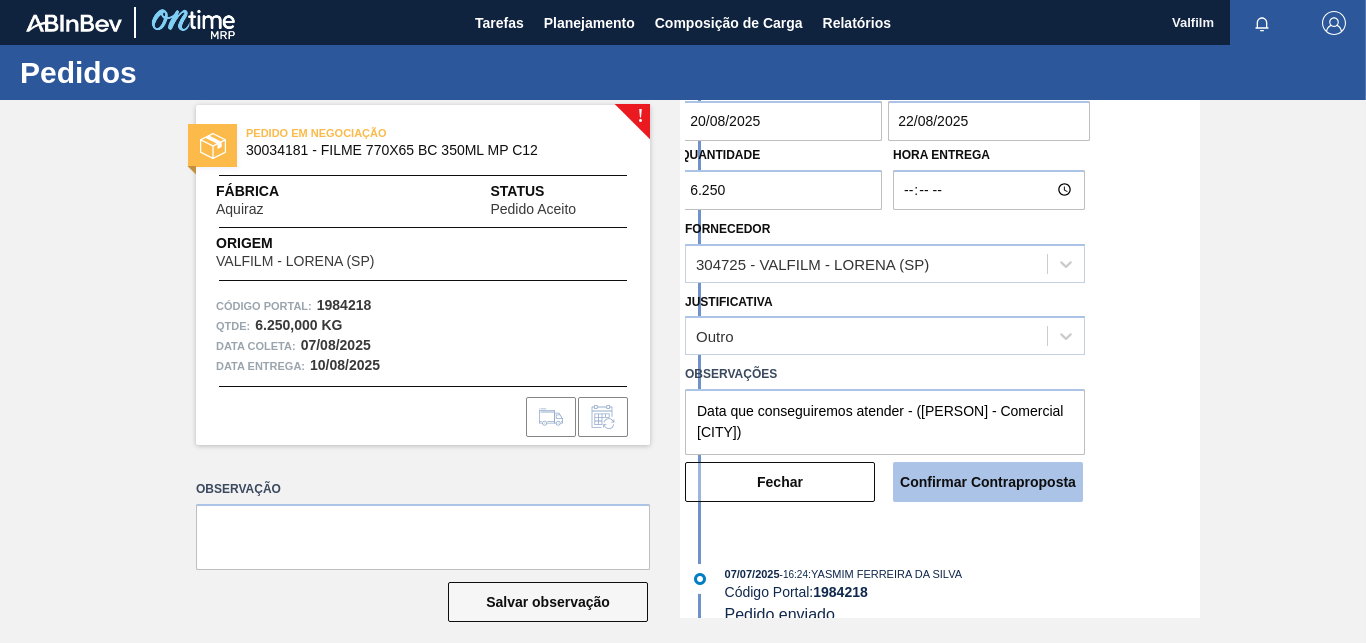 click on "Confirmar Contraproposta" at bounding box center (988, 482) 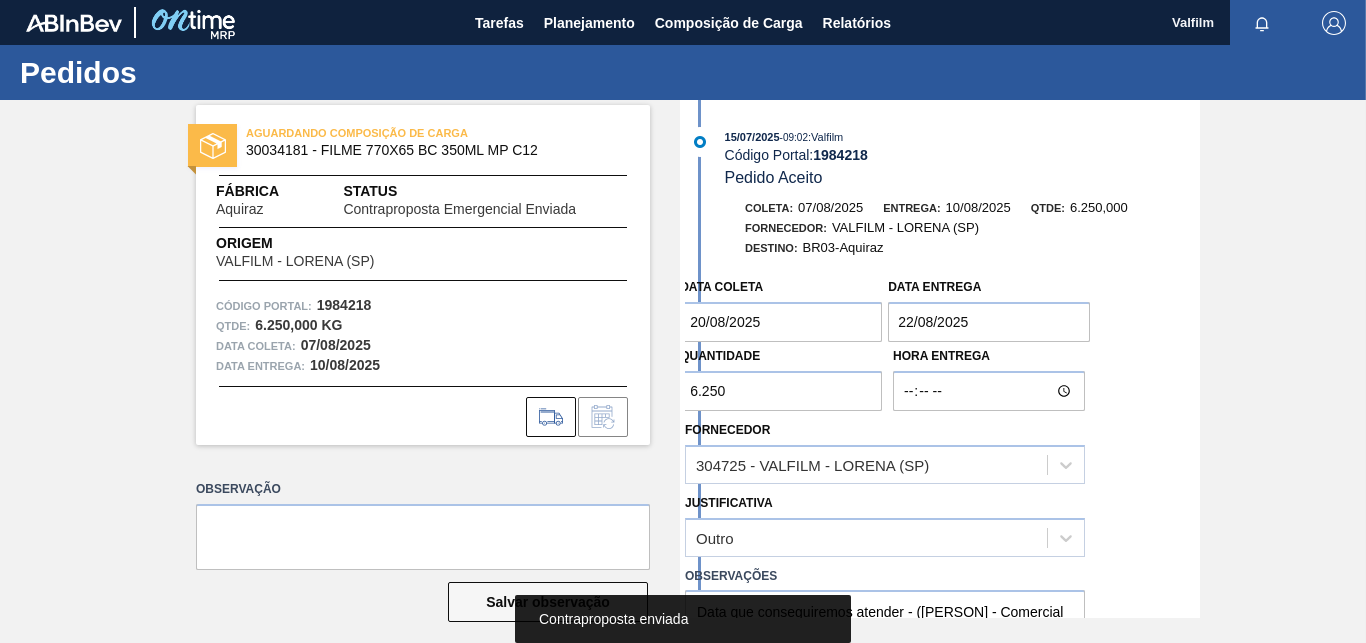 scroll, scrollTop: 408, scrollLeft: 0, axis: vertical 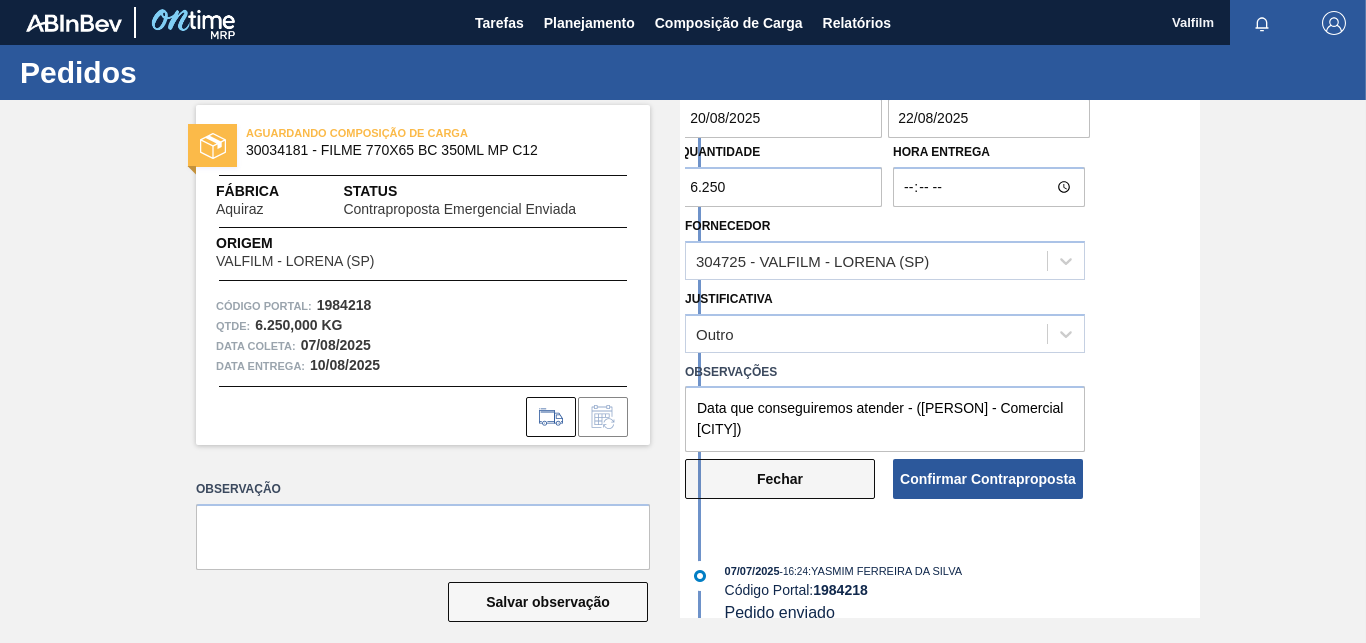 click on "Fechar" at bounding box center [780, 479] 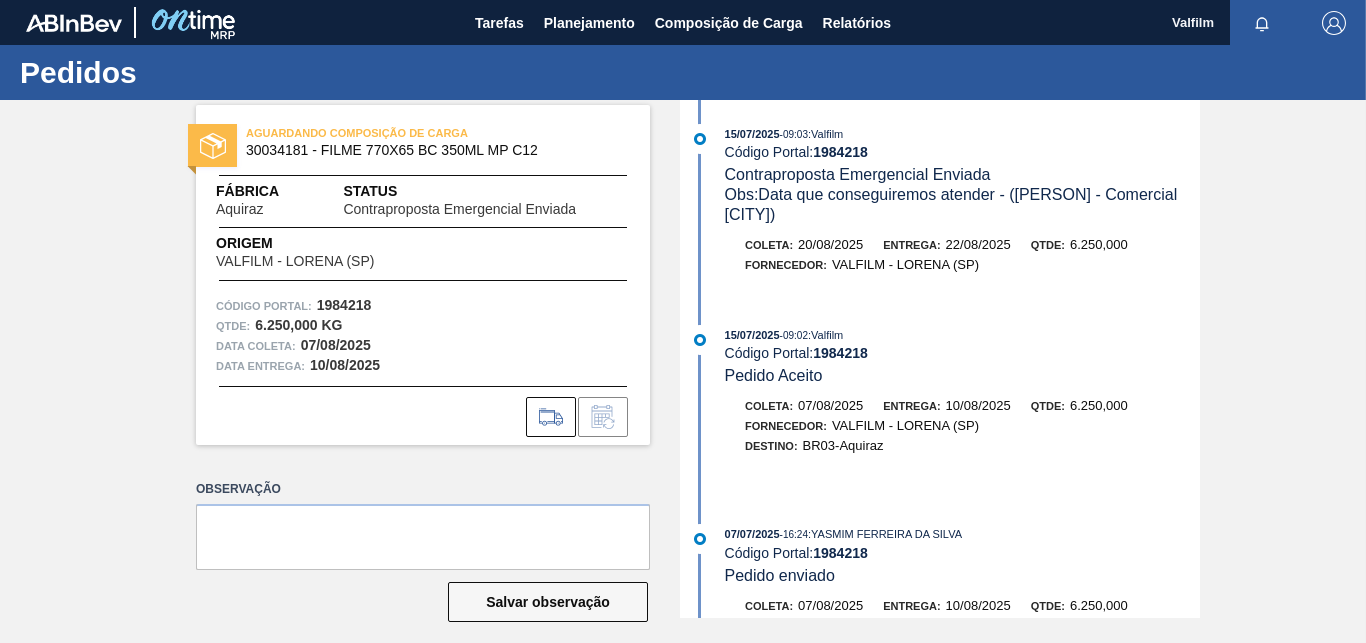 scroll, scrollTop: 0, scrollLeft: 0, axis: both 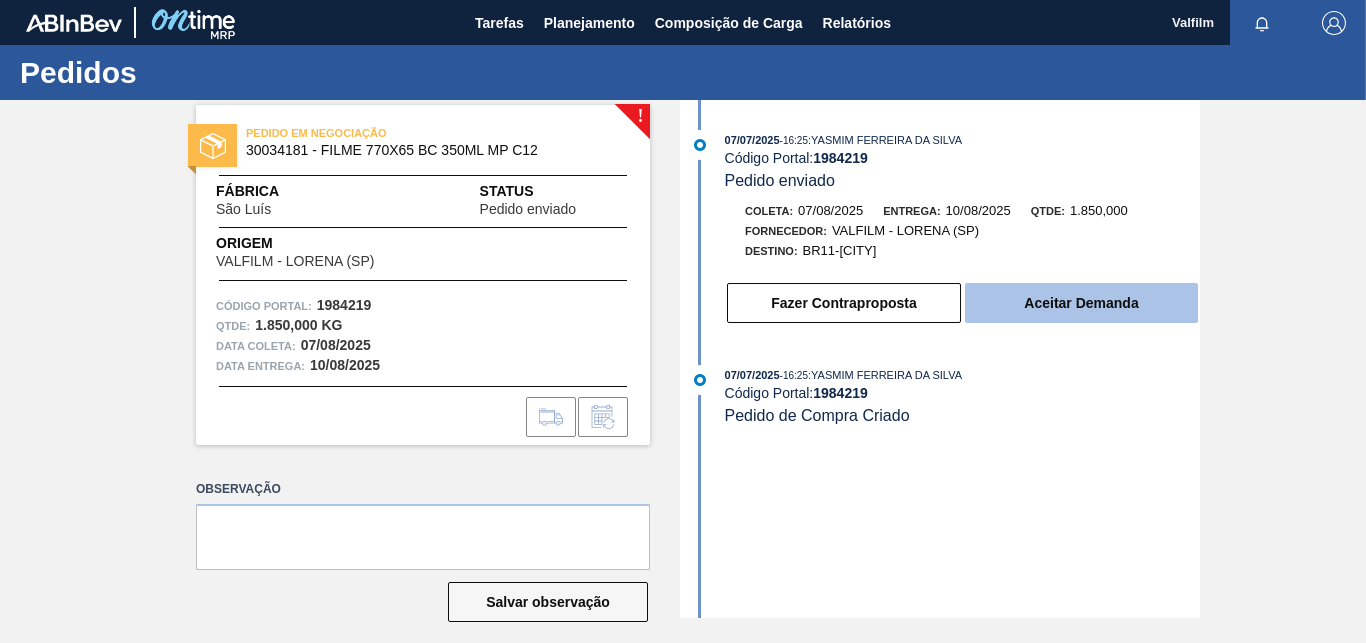 click on "Aceitar Demanda" at bounding box center [1081, 303] 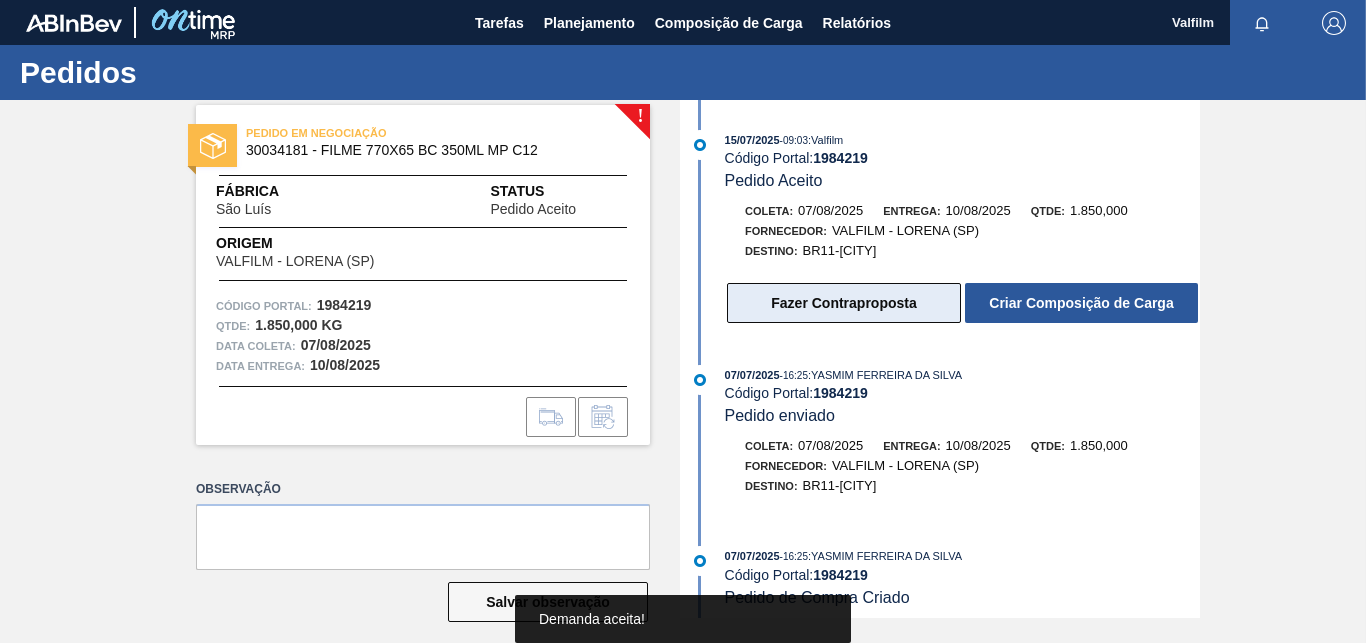 click on "Fazer Contraproposta" at bounding box center [844, 303] 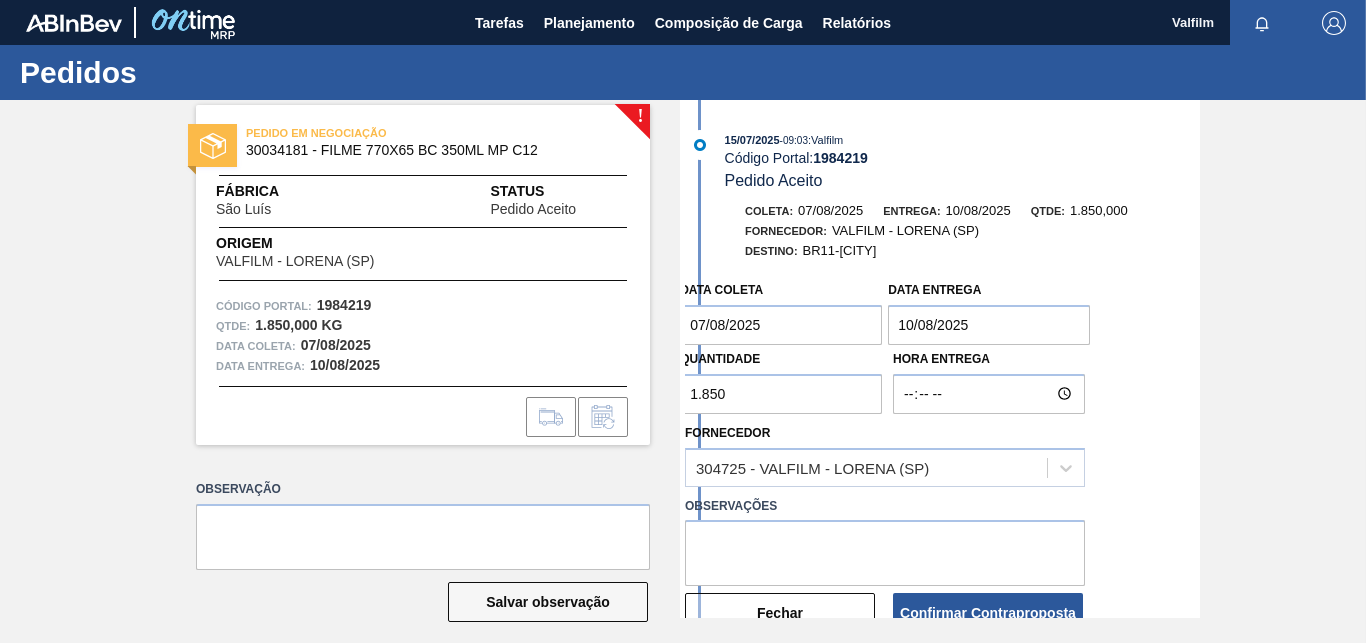 click on "07/08/2025" at bounding box center (781, 325) 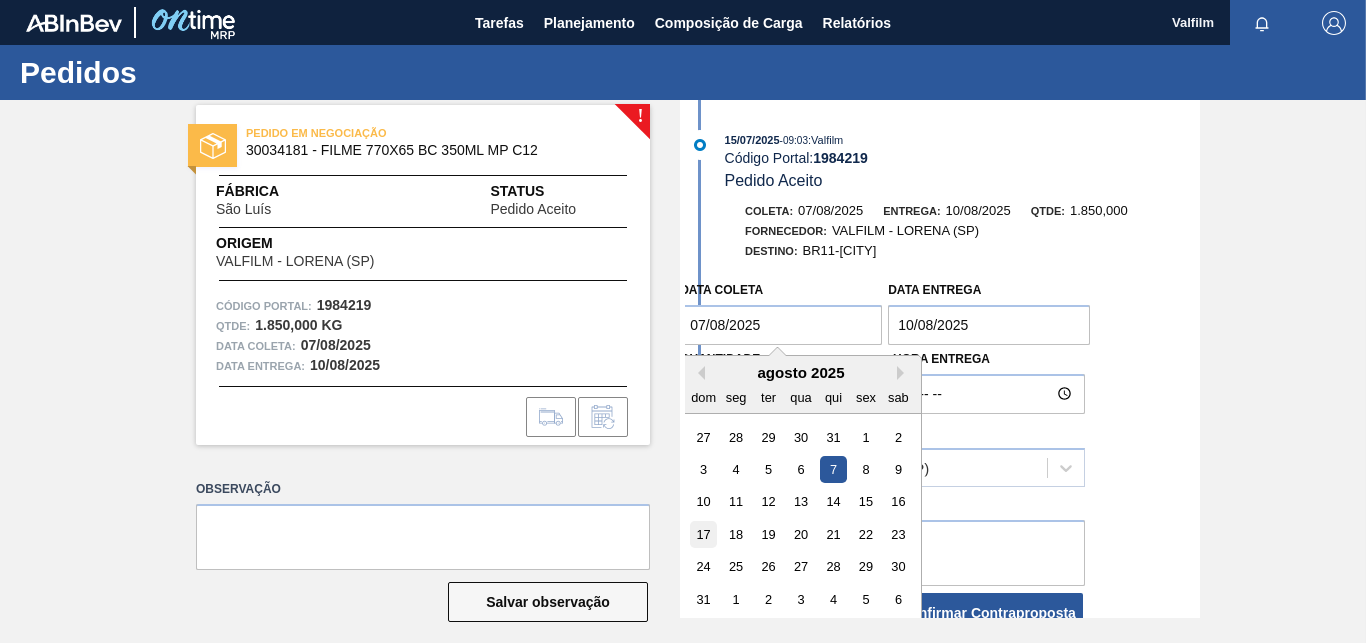 click on "17" at bounding box center [703, 534] 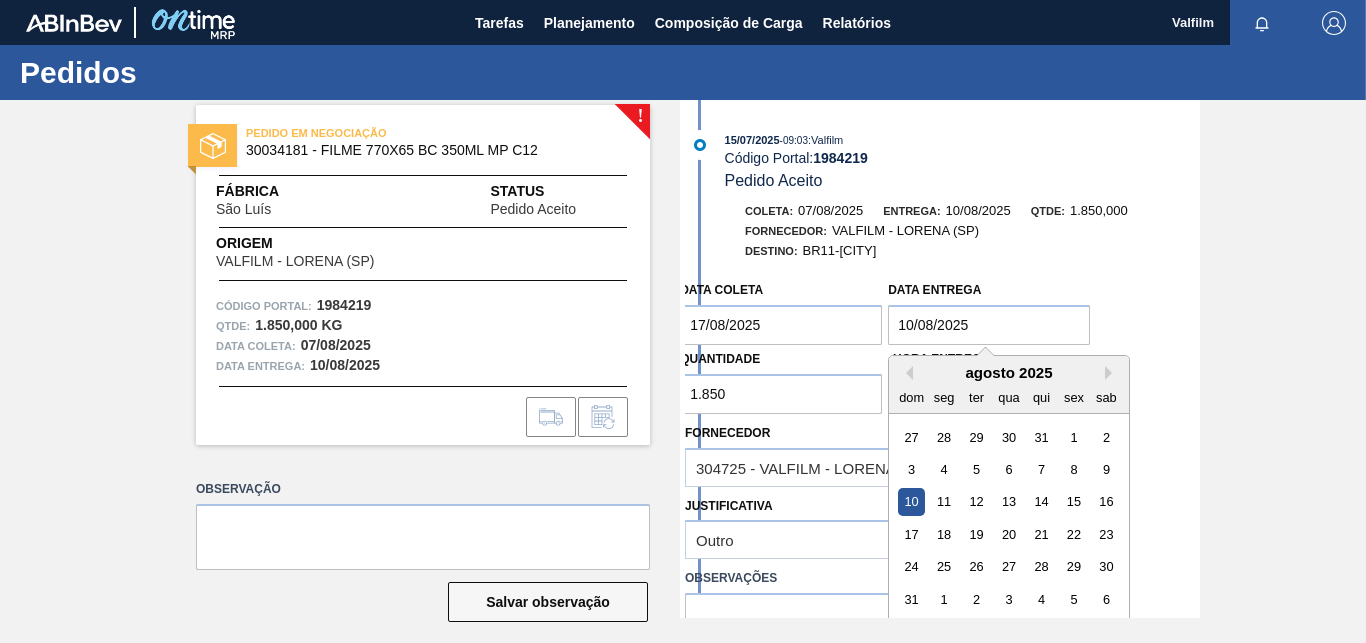 click on "10/08/2025" at bounding box center (989, 325) 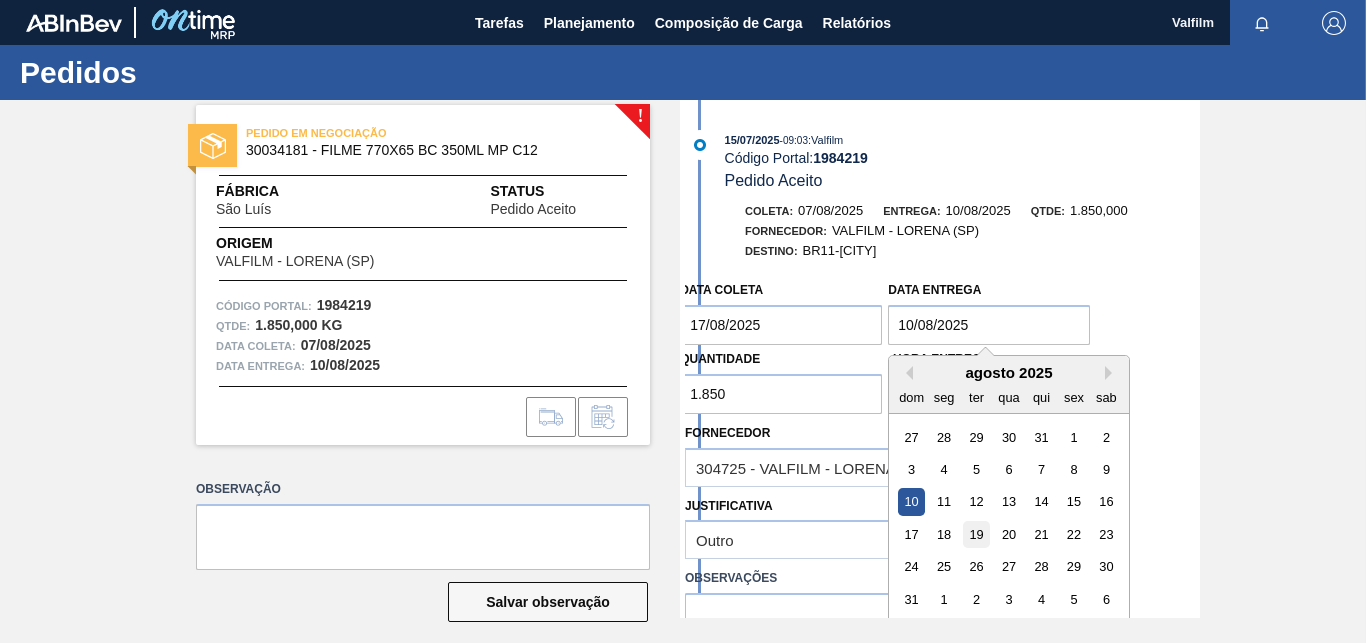 click on "19" at bounding box center (976, 534) 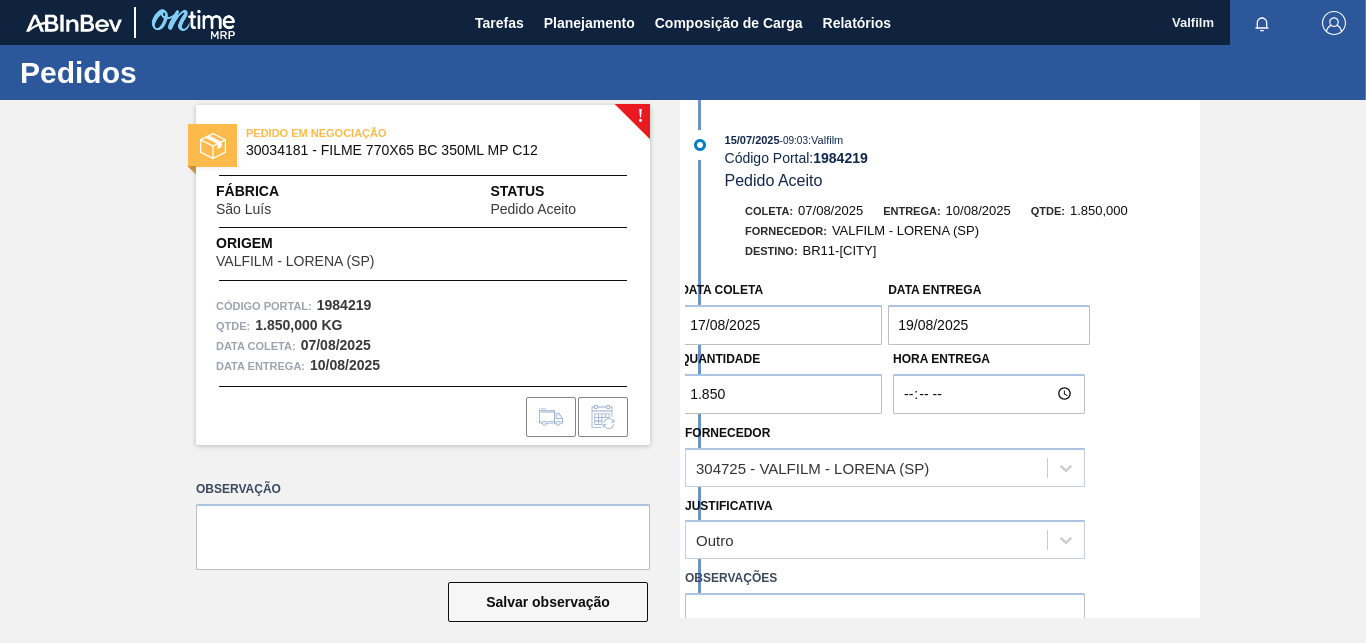 scroll, scrollTop: 102, scrollLeft: 0, axis: vertical 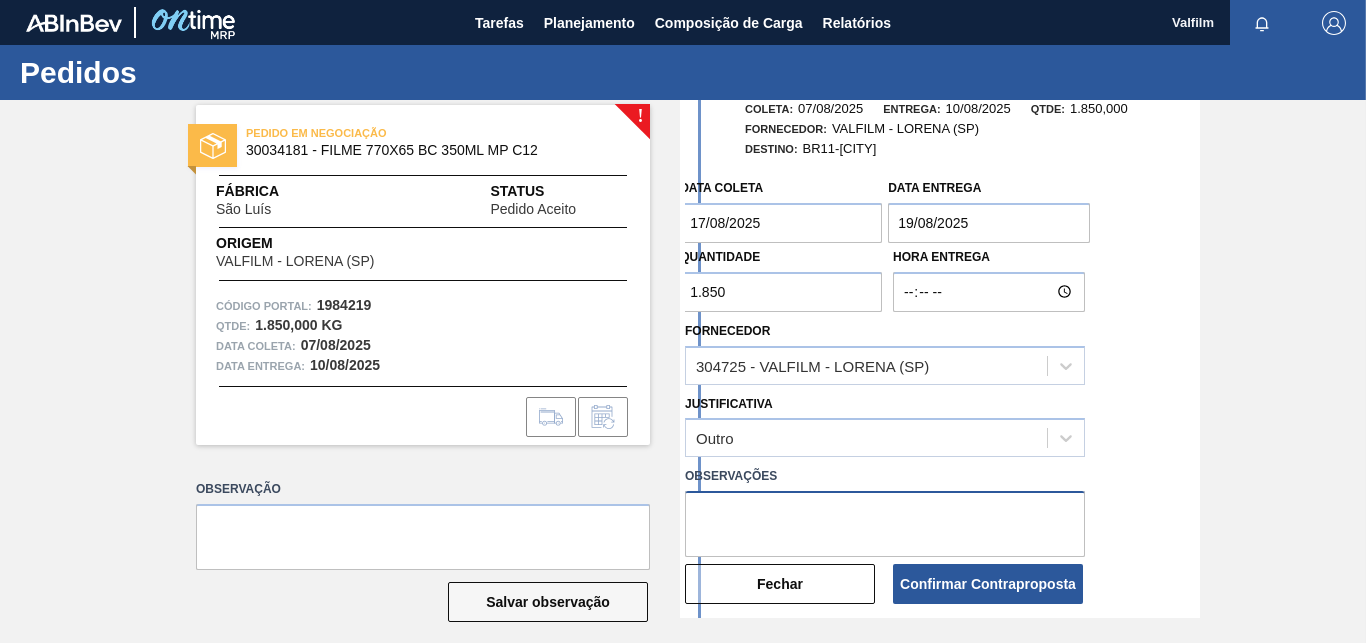 click at bounding box center [885, 524] 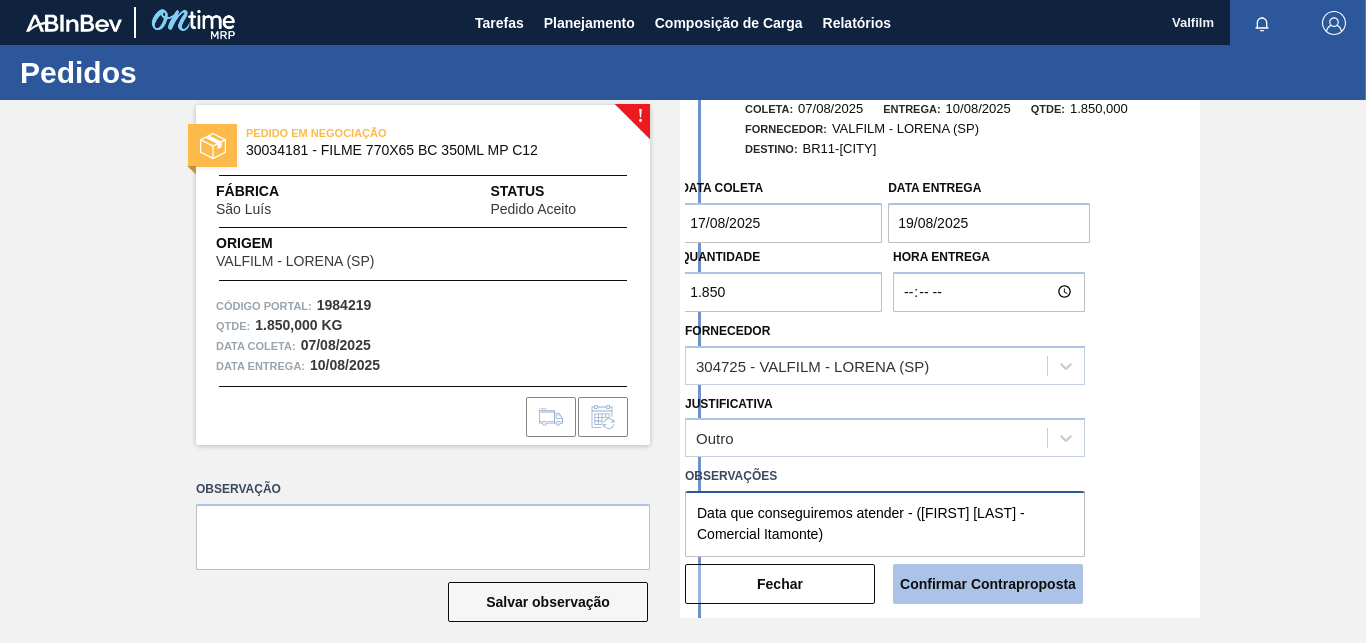 type on "Data que conseguiremos atender - ([NAME] - Comercial Itamonte)" 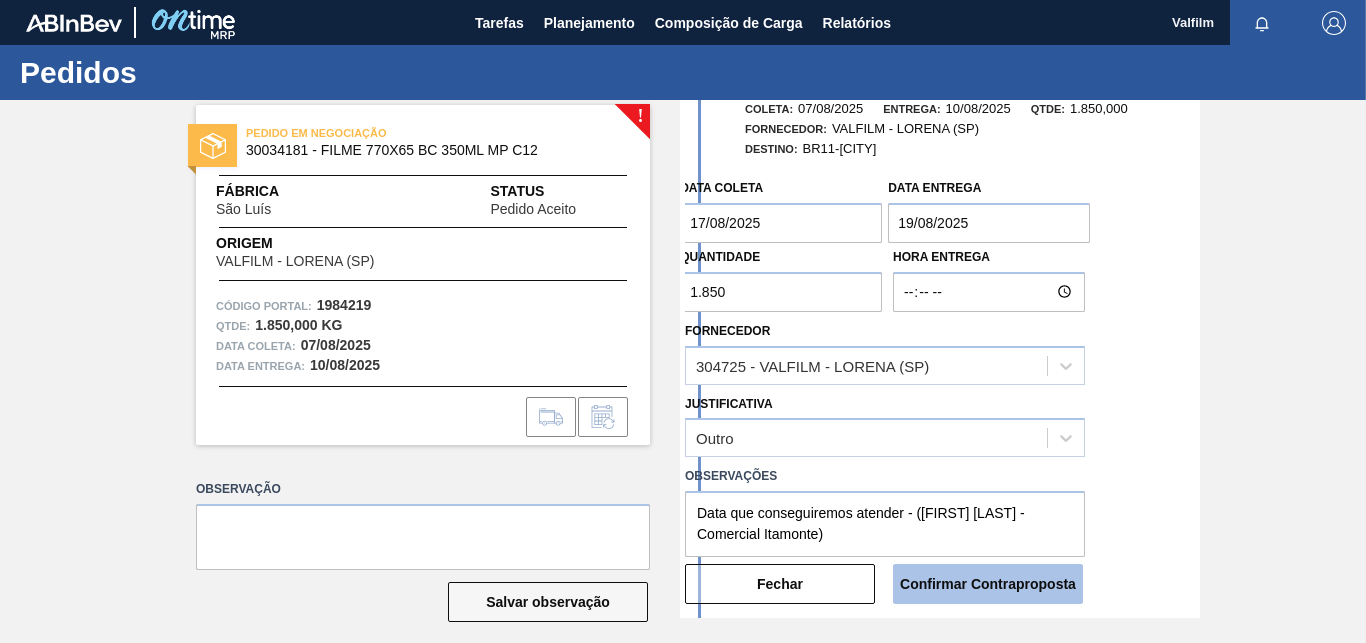 click on "Confirmar Contraproposta" at bounding box center (988, 584) 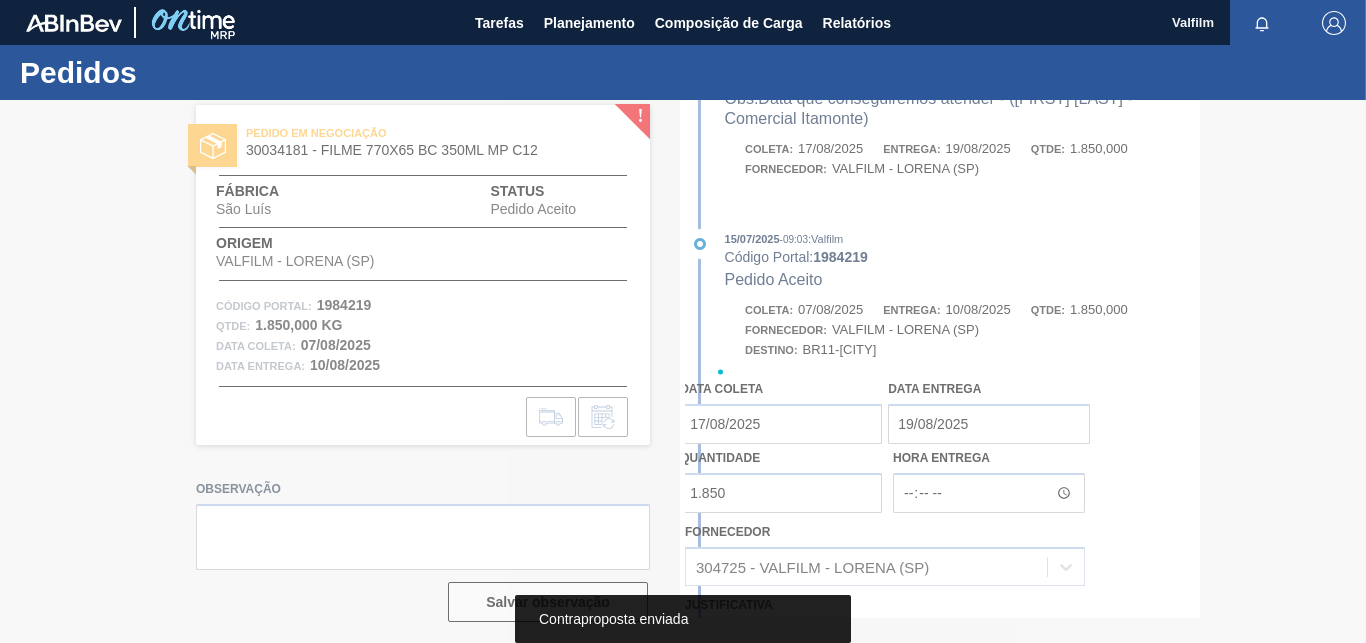 scroll, scrollTop: 306, scrollLeft: 0, axis: vertical 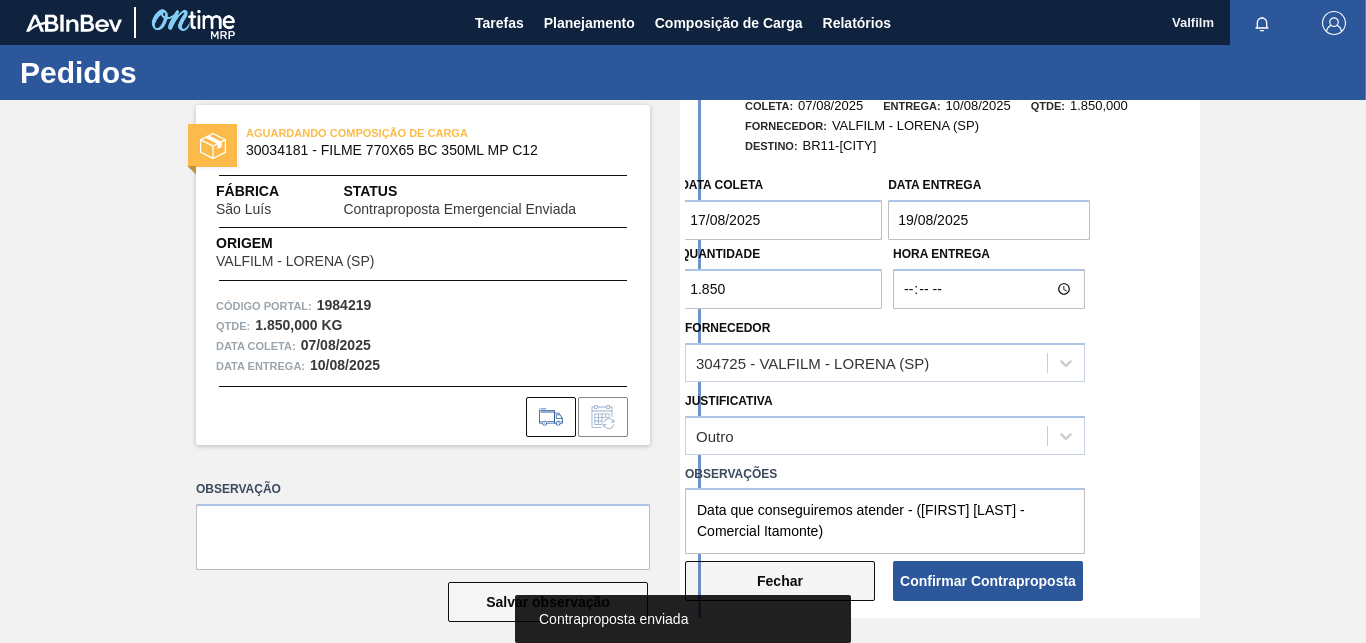 click on "Fechar" at bounding box center [780, 581] 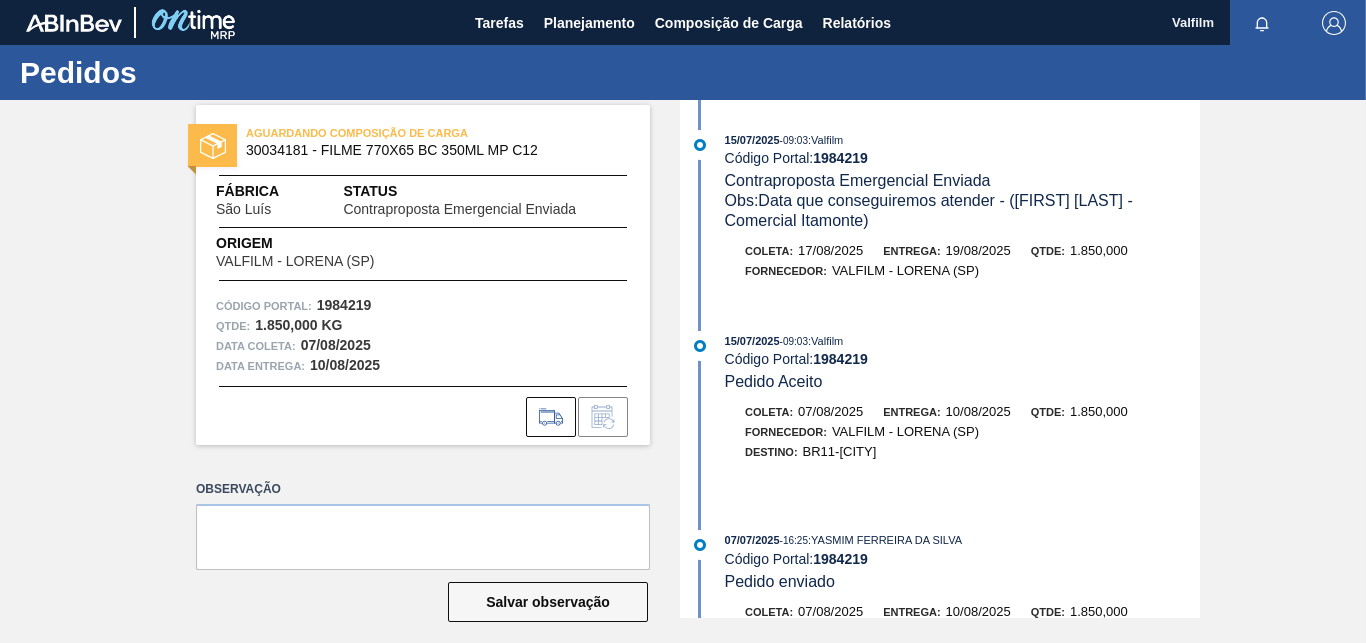scroll, scrollTop: 0, scrollLeft: 0, axis: both 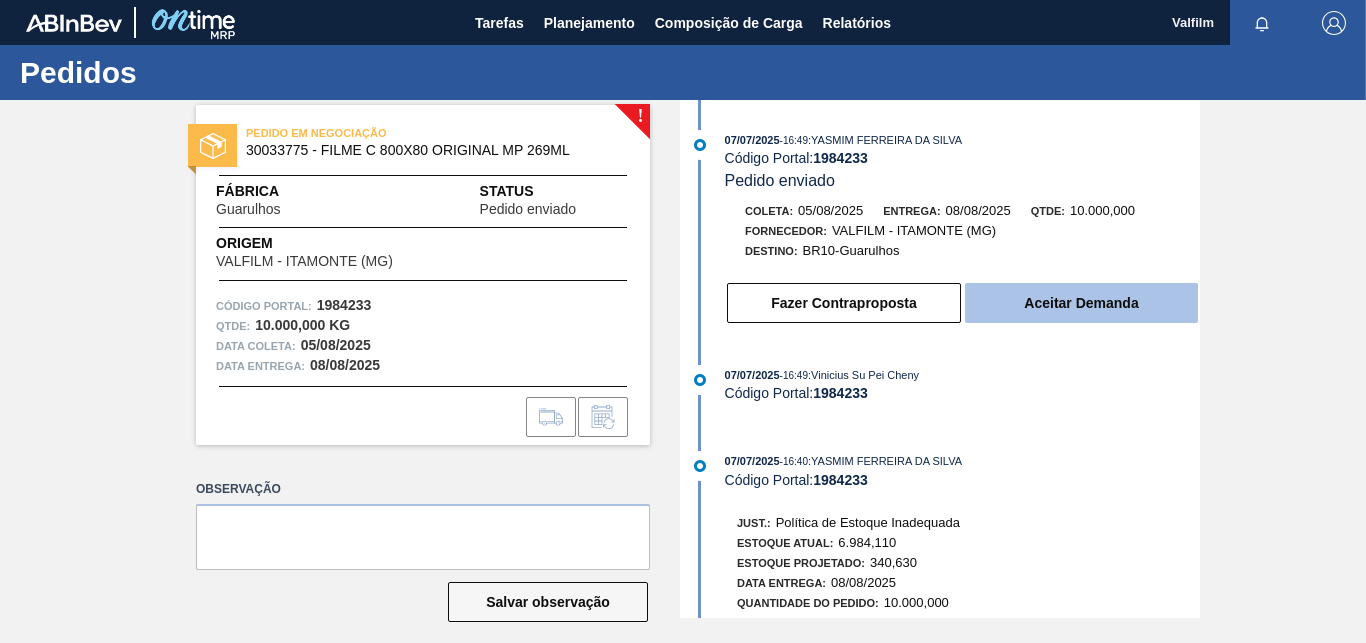 click on "Aceitar Demanda" at bounding box center [1081, 303] 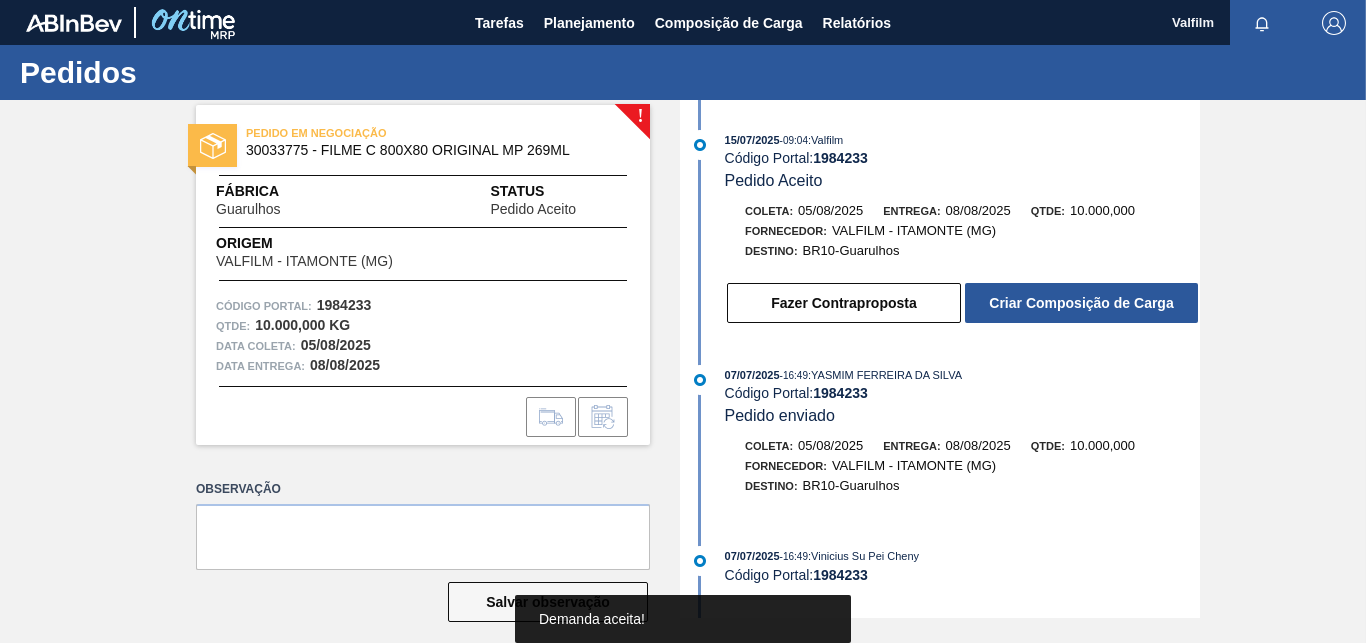 click on "Criar Composição de Carga" at bounding box center [1081, 303] 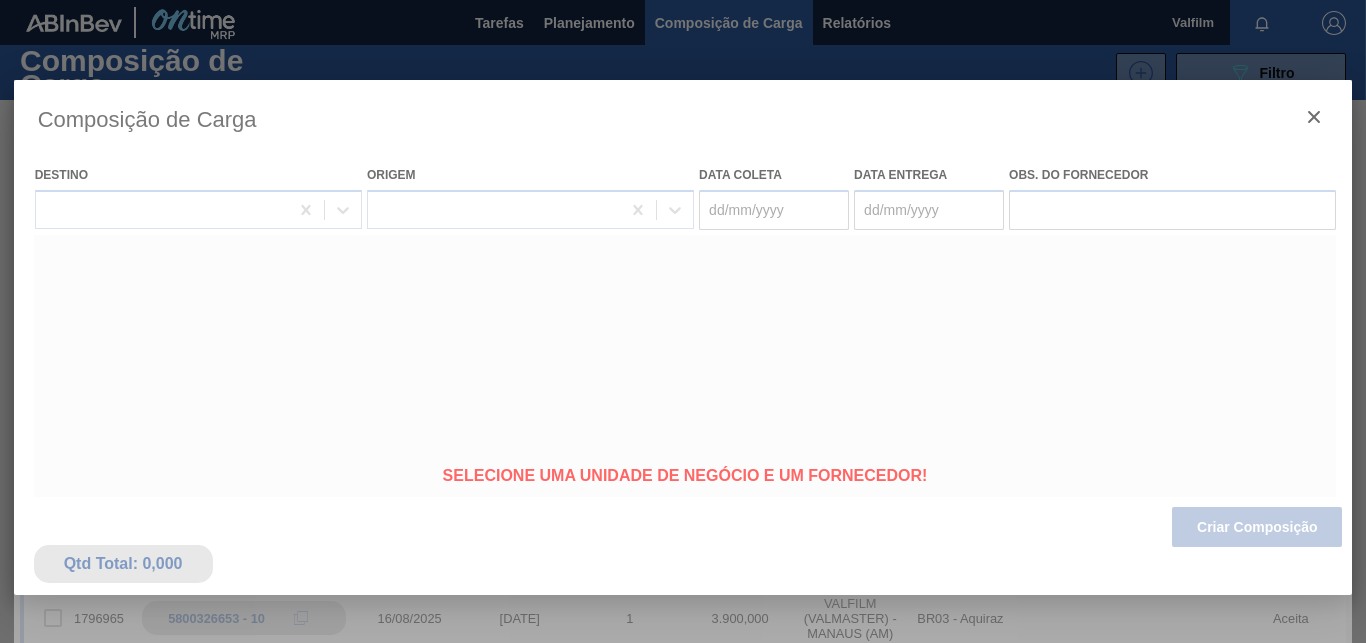 type on "05/08/2025" 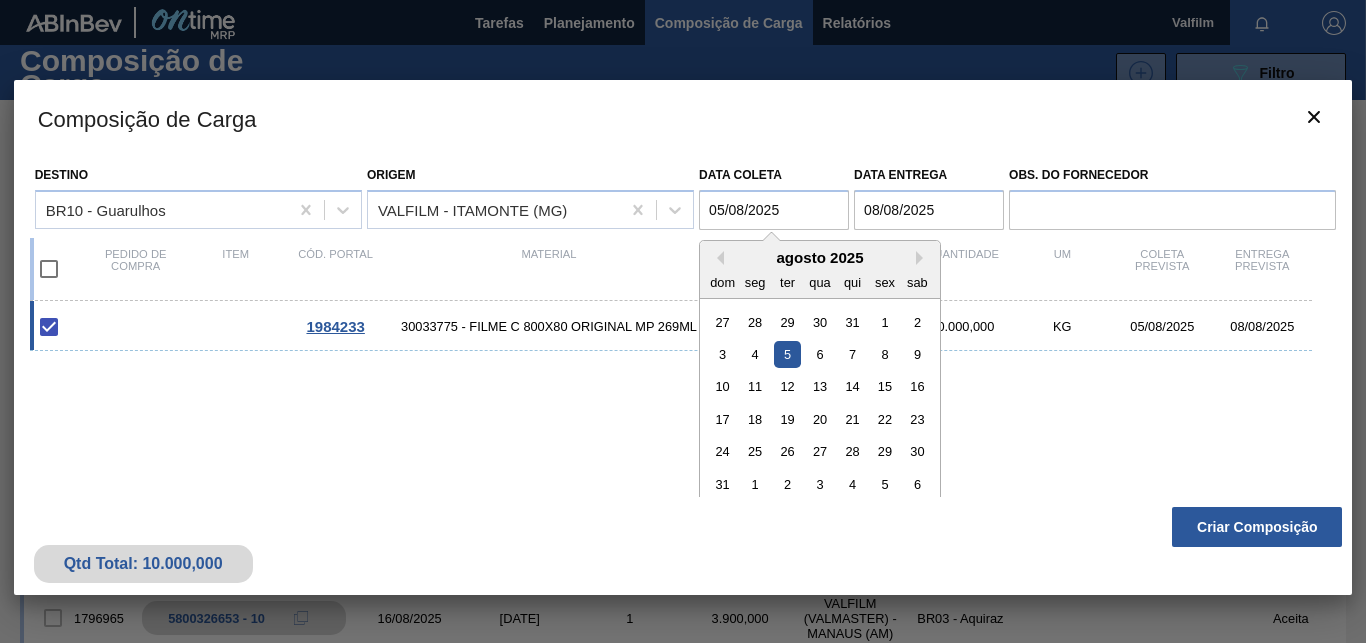click on "05/08/2025" at bounding box center [774, 210] 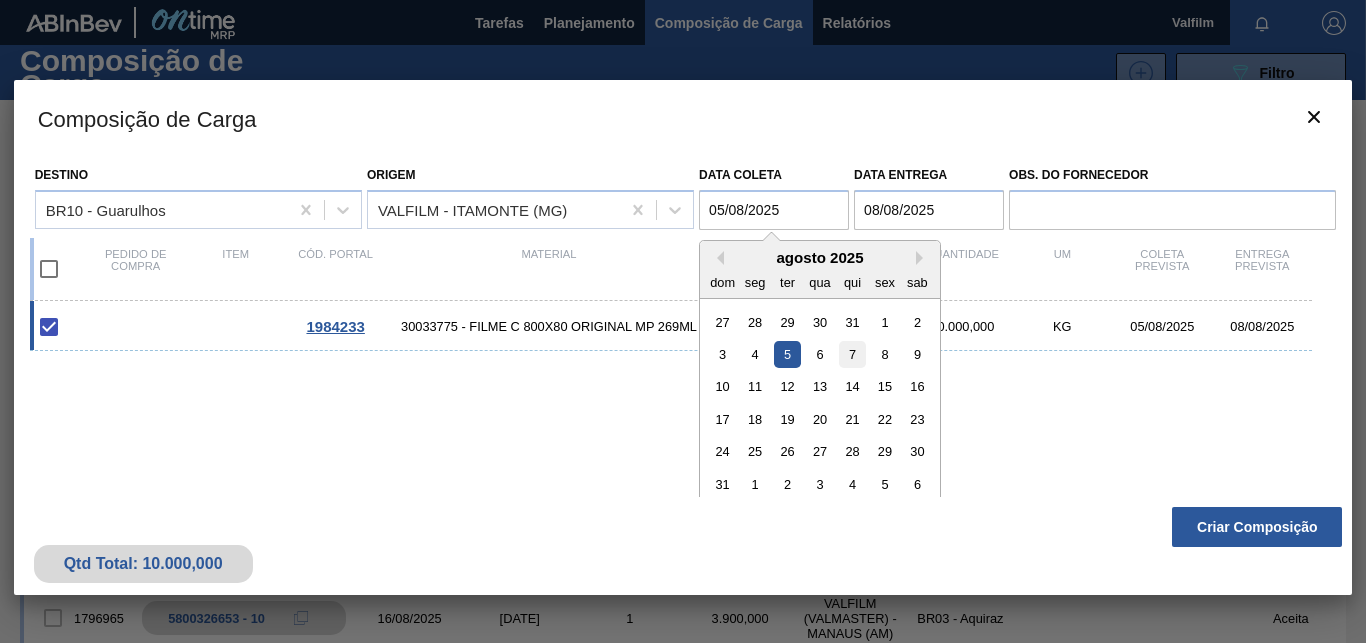 click on "7" at bounding box center (852, 354) 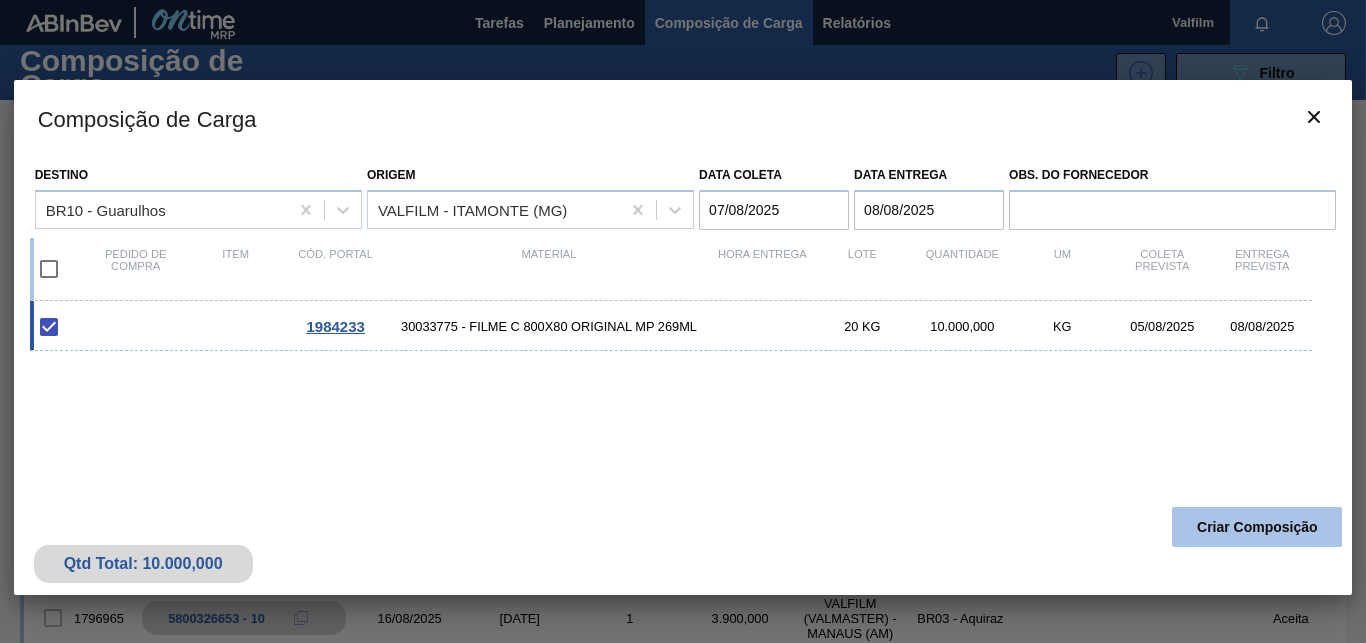 click on "Criar Composição" at bounding box center (1257, 527) 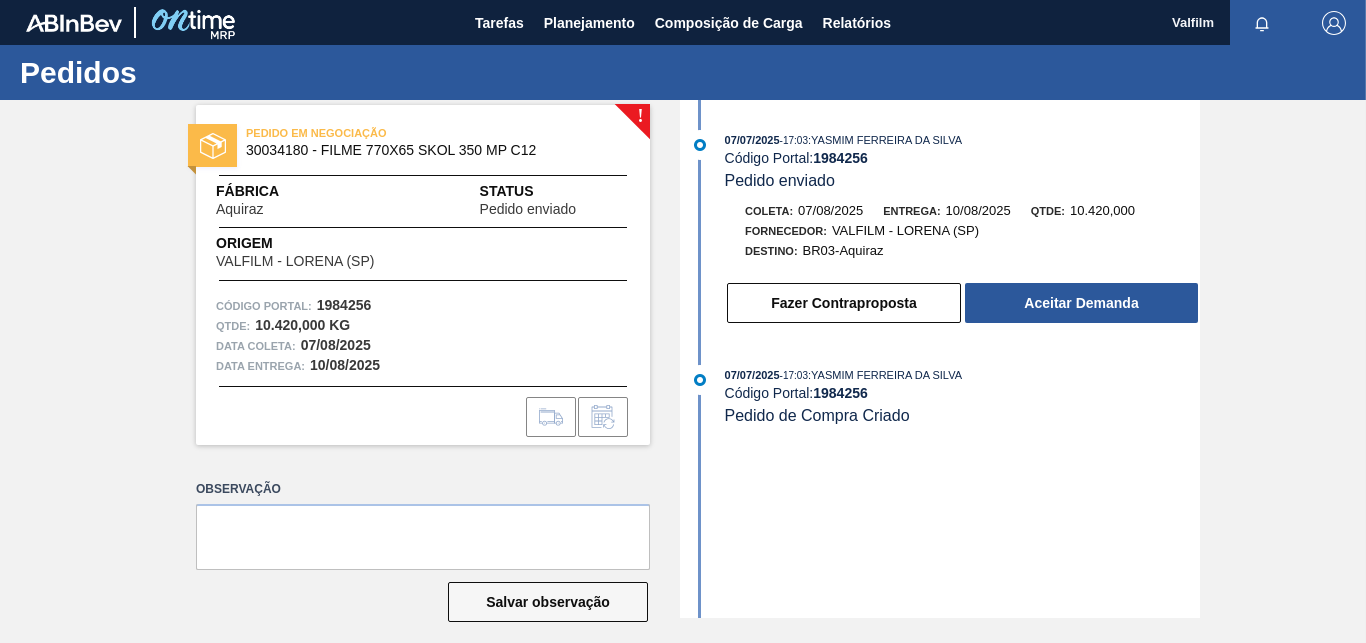 scroll, scrollTop: 0, scrollLeft: 0, axis: both 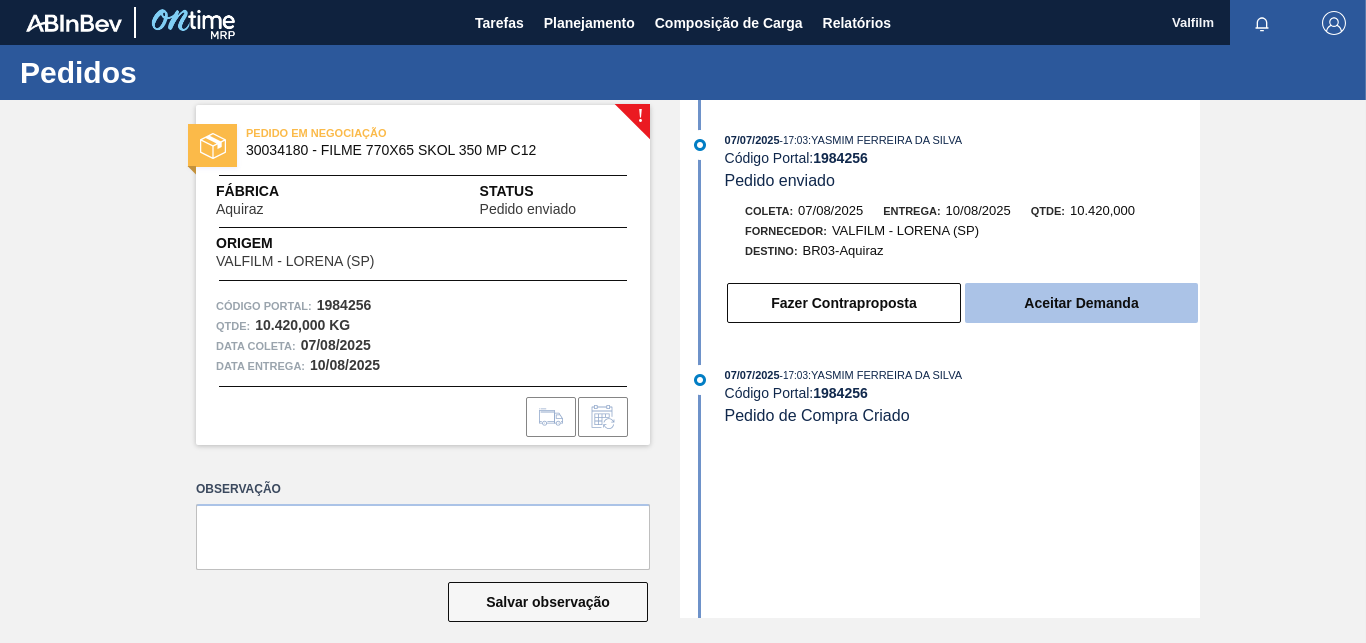 click on "Aceitar Demanda" at bounding box center [1081, 303] 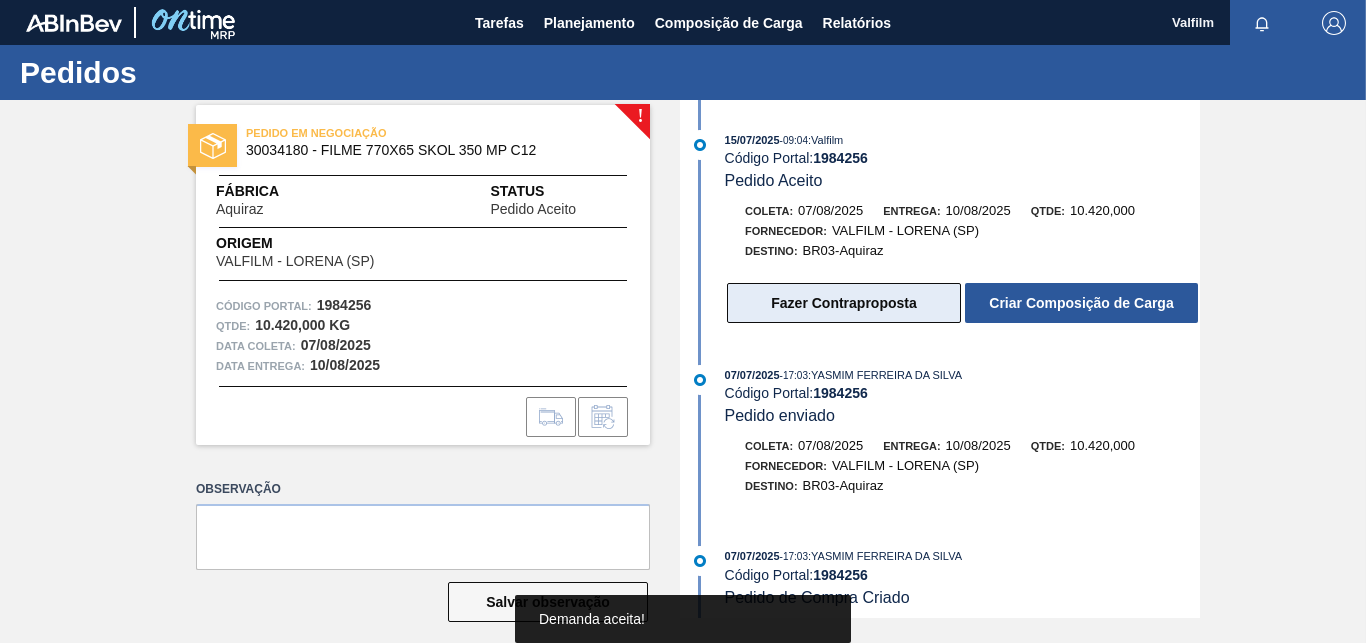 click on "Fazer Contraproposta" at bounding box center [844, 303] 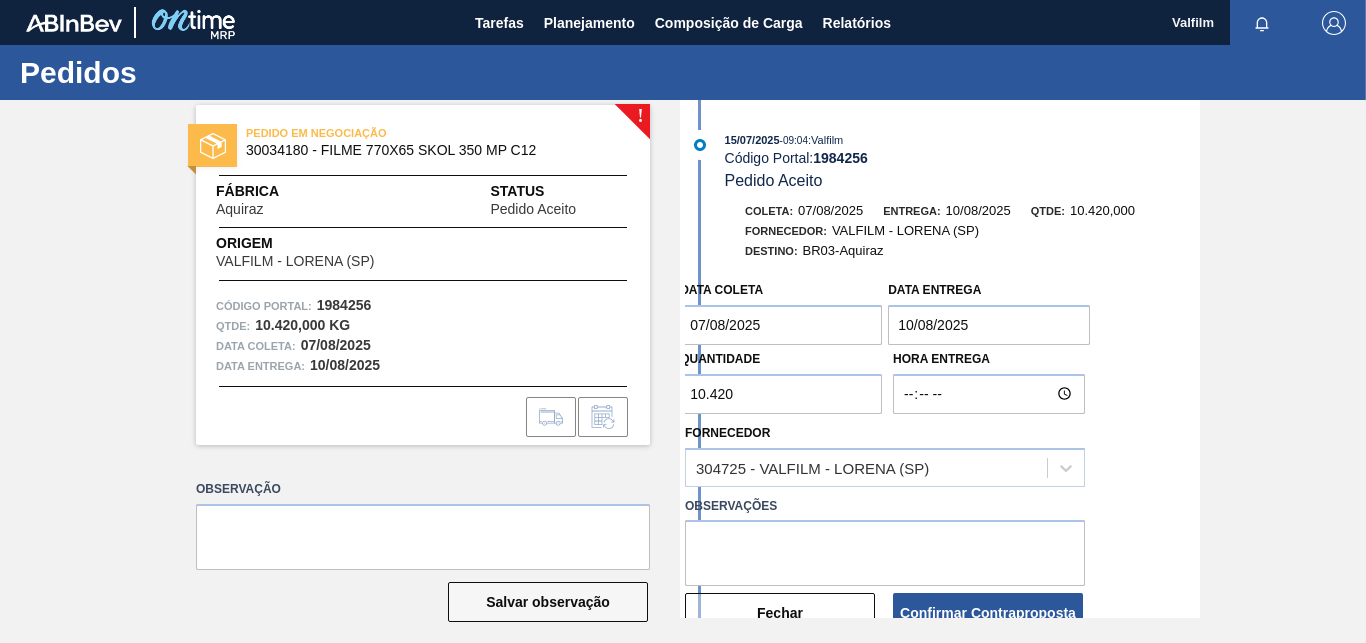 click on "07/08/2025" at bounding box center (781, 325) 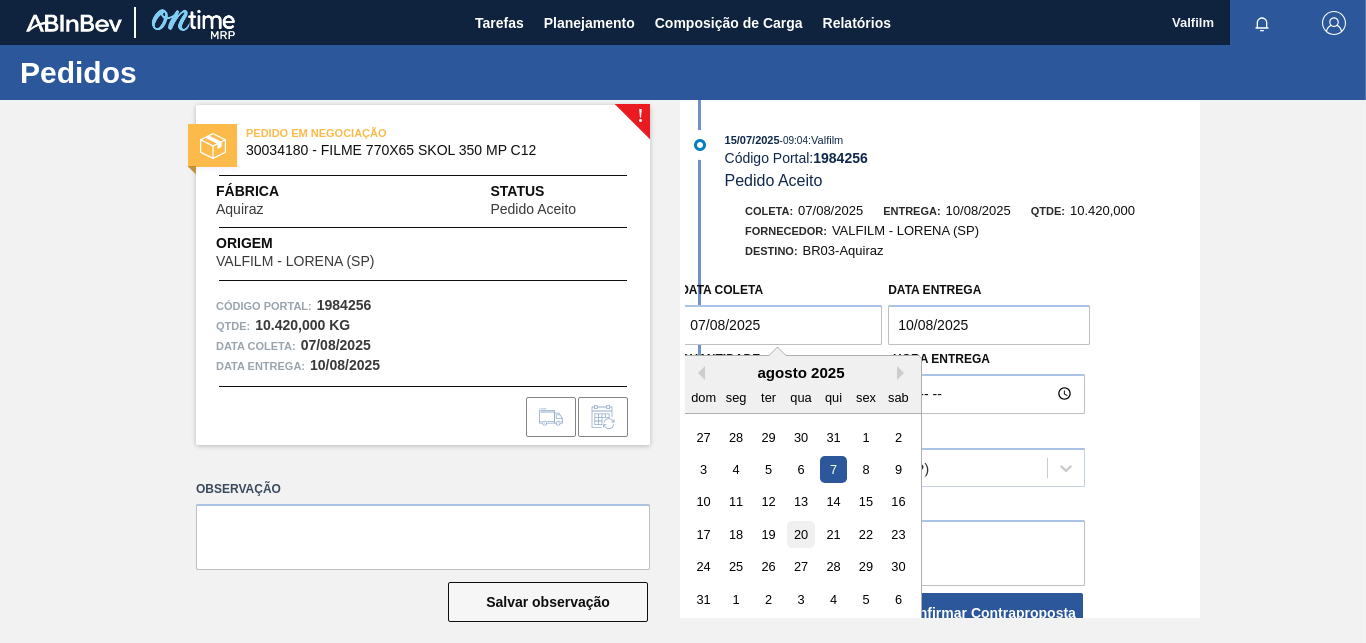 click on "20" at bounding box center [801, 534] 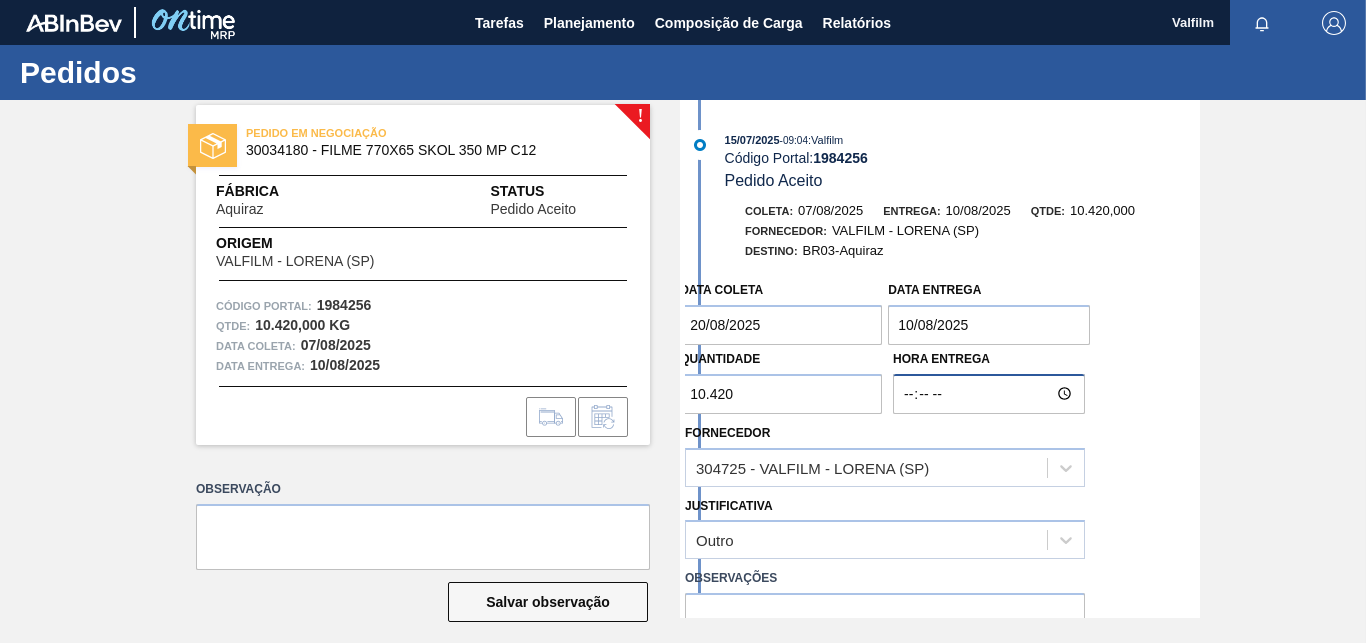 click on "Hora Entrega" at bounding box center [989, 394] 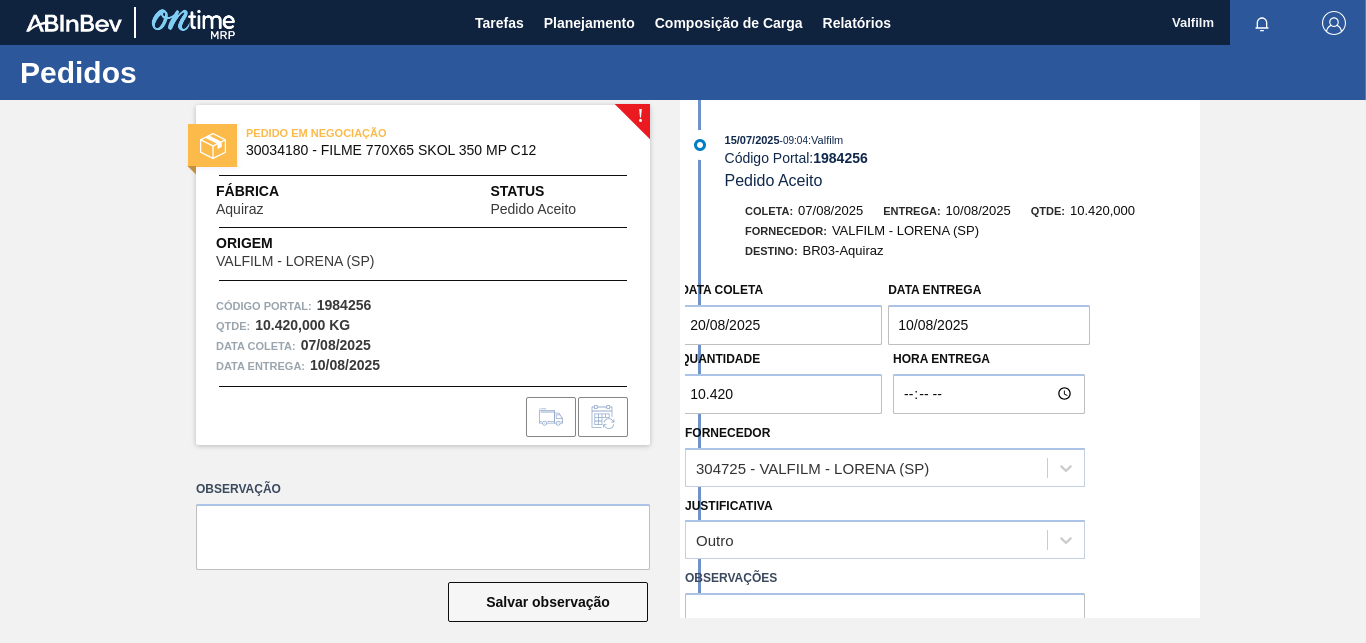 click on "10/08/2025" at bounding box center [989, 325] 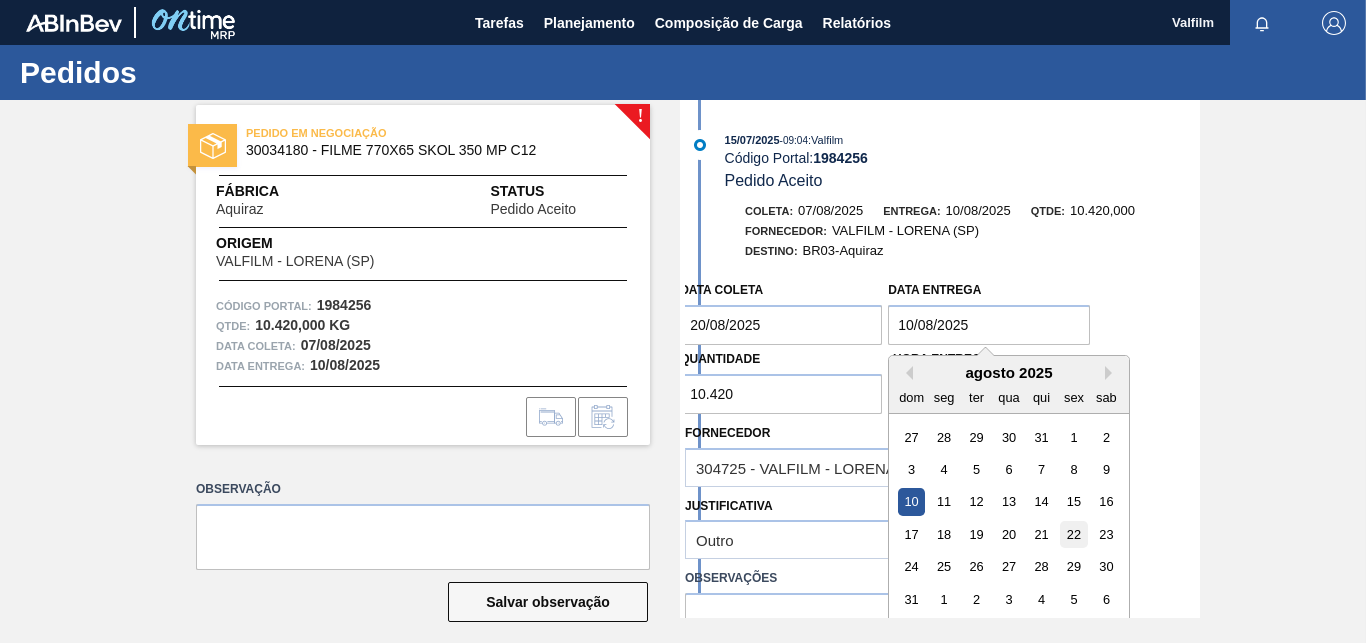 click on "22" at bounding box center (1074, 534) 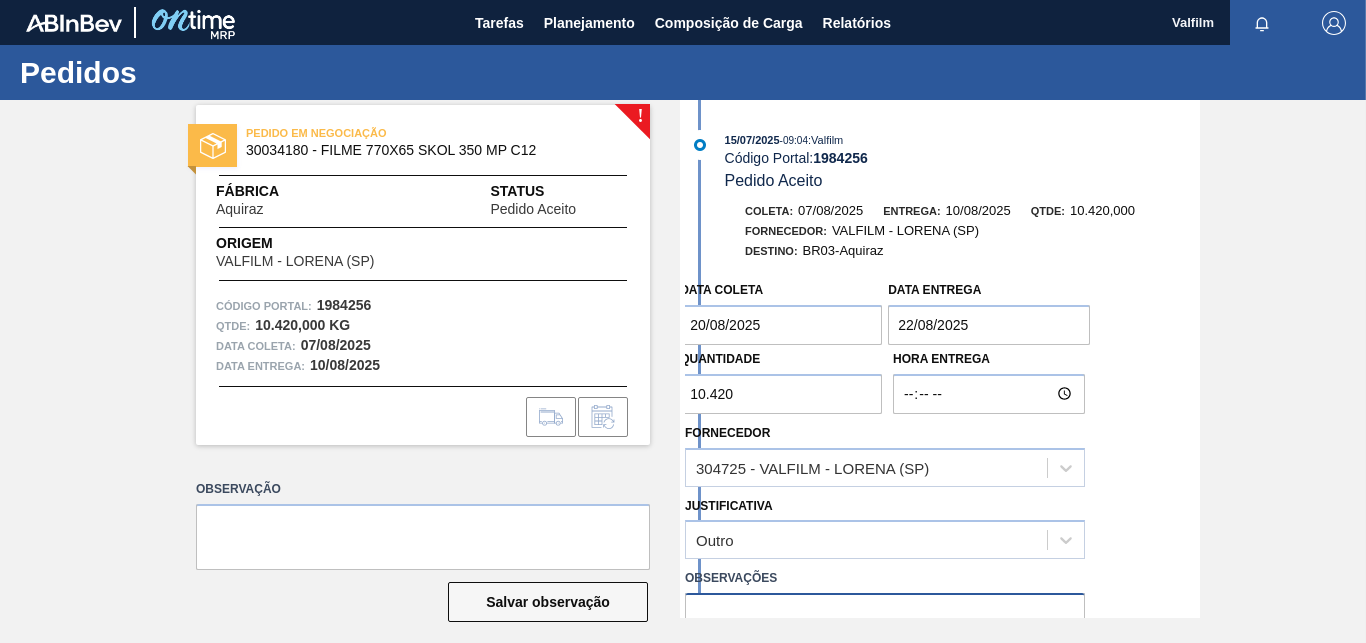 click at bounding box center [885, 626] 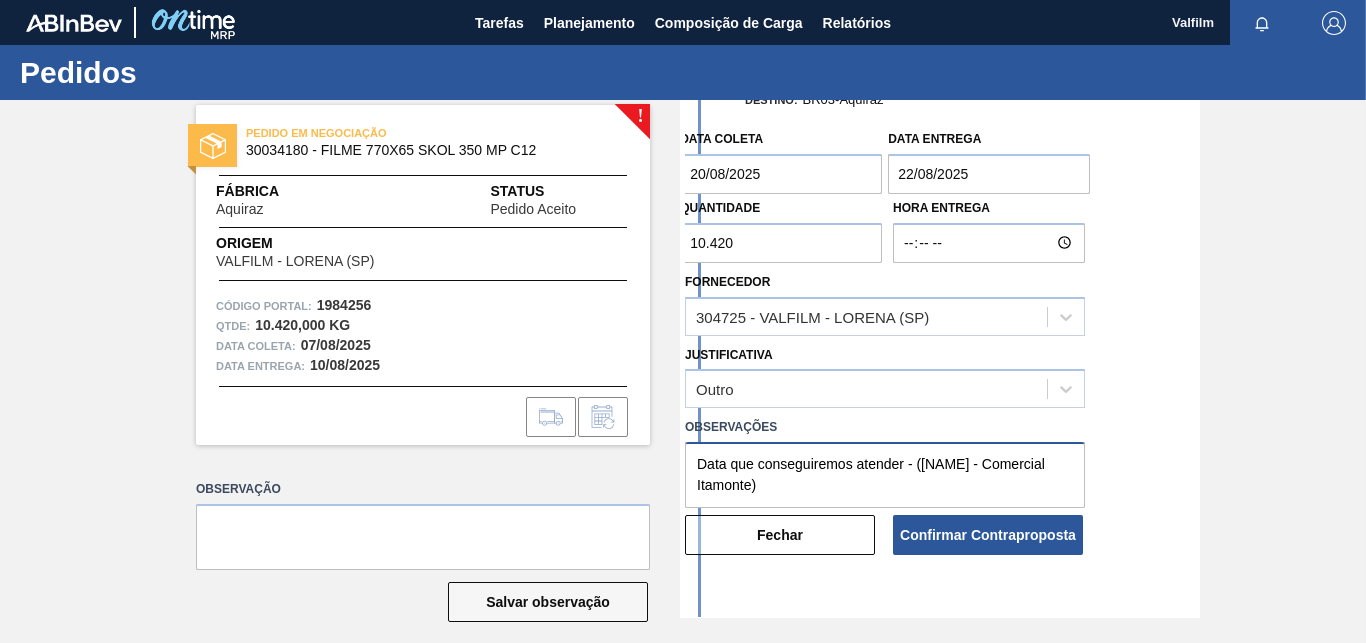 scroll, scrollTop: 235, scrollLeft: 0, axis: vertical 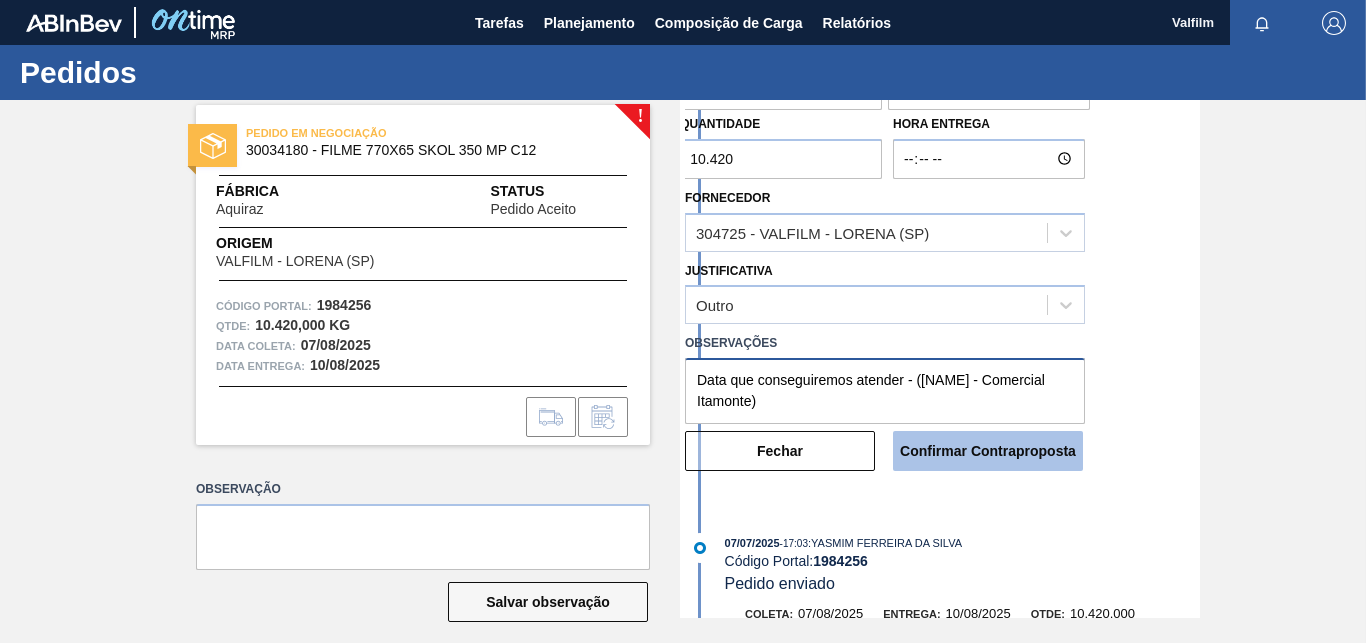 type on "Data que conseguiremos atender - ([NAME] - Comercial Itamonte)" 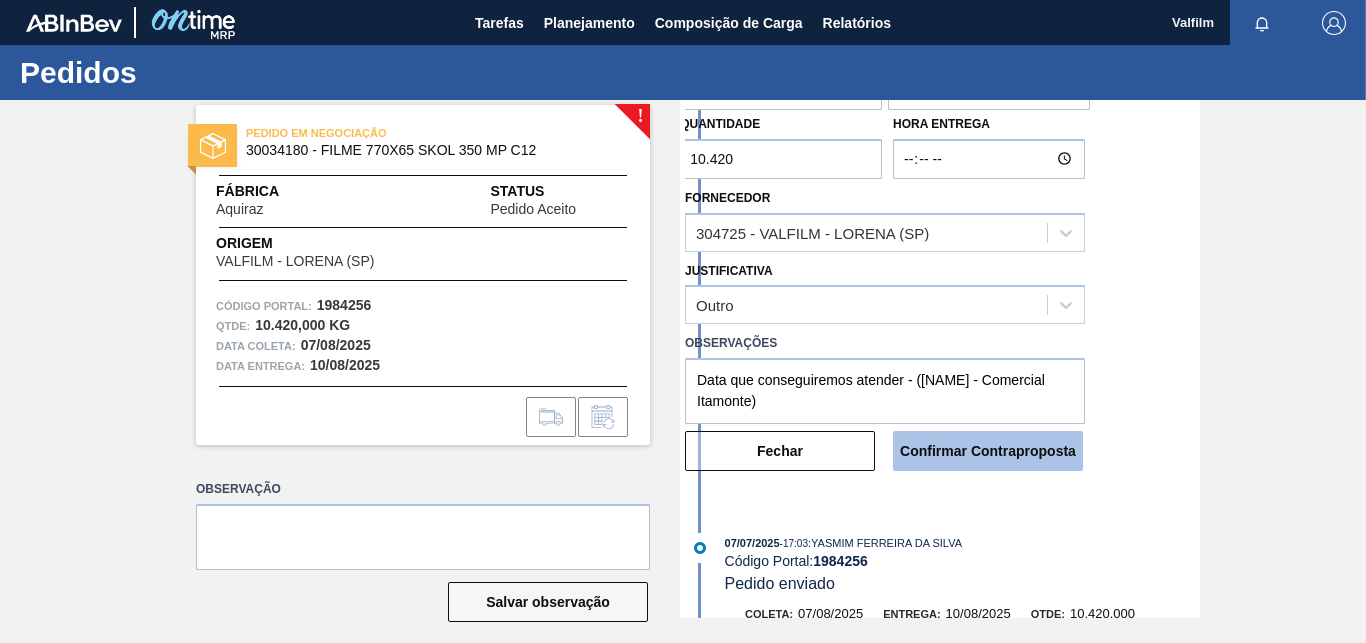 click on "Confirmar Contraproposta" at bounding box center [988, 451] 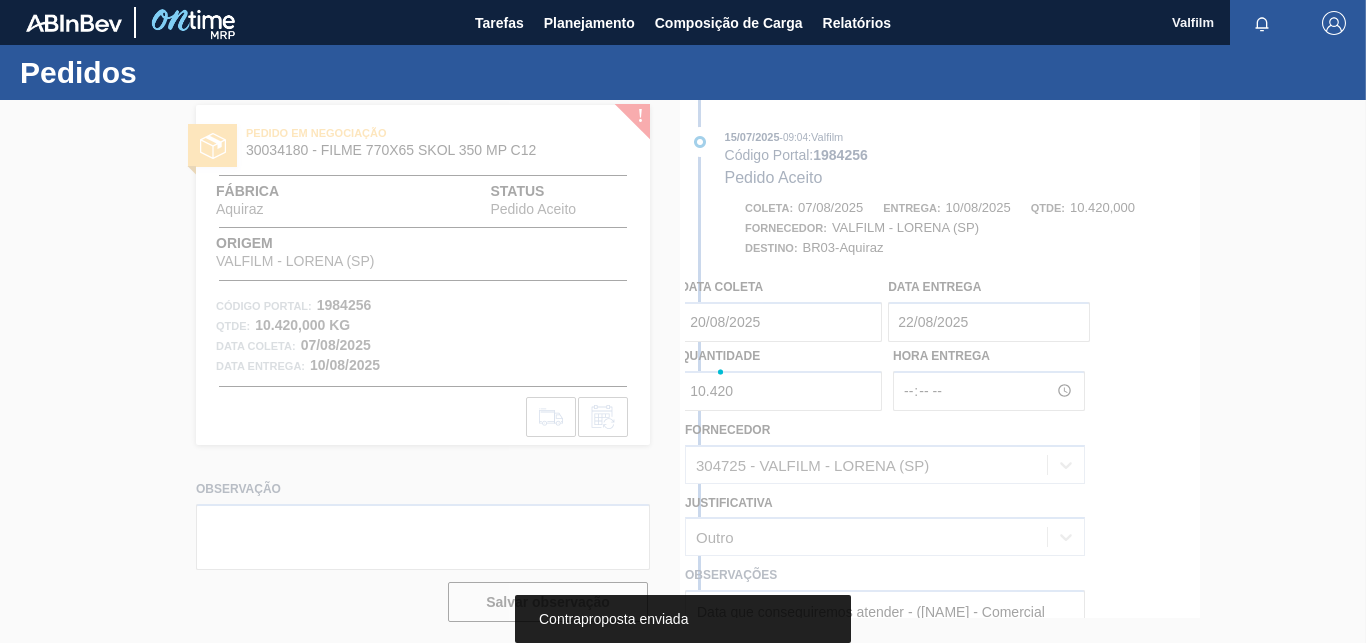 scroll, scrollTop: 0, scrollLeft: 0, axis: both 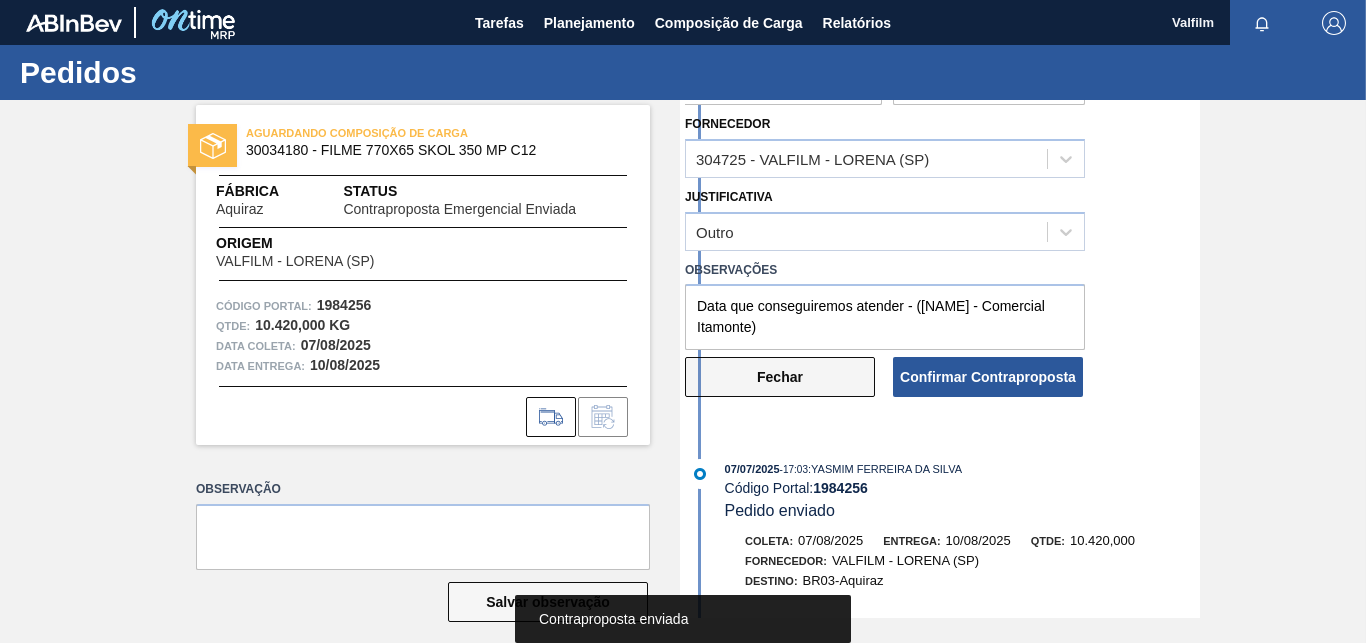 click on "Fechar" at bounding box center (780, 377) 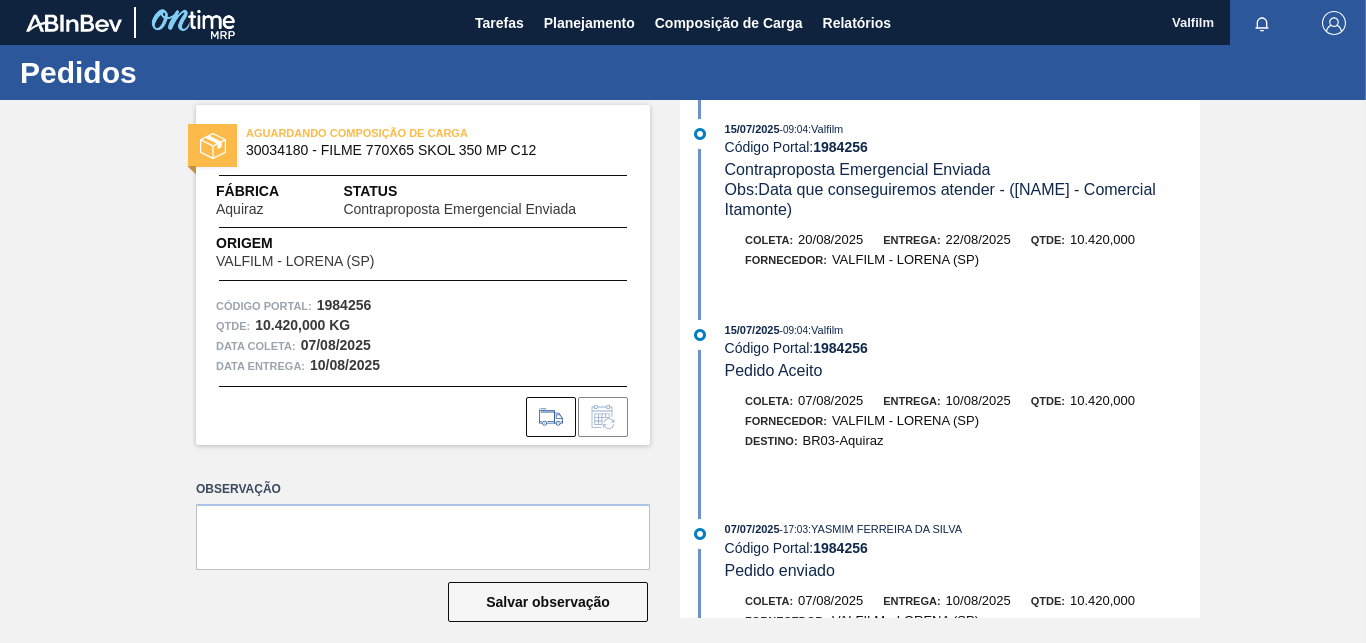 scroll, scrollTop: 0, scrollLeft: 0, axis: both 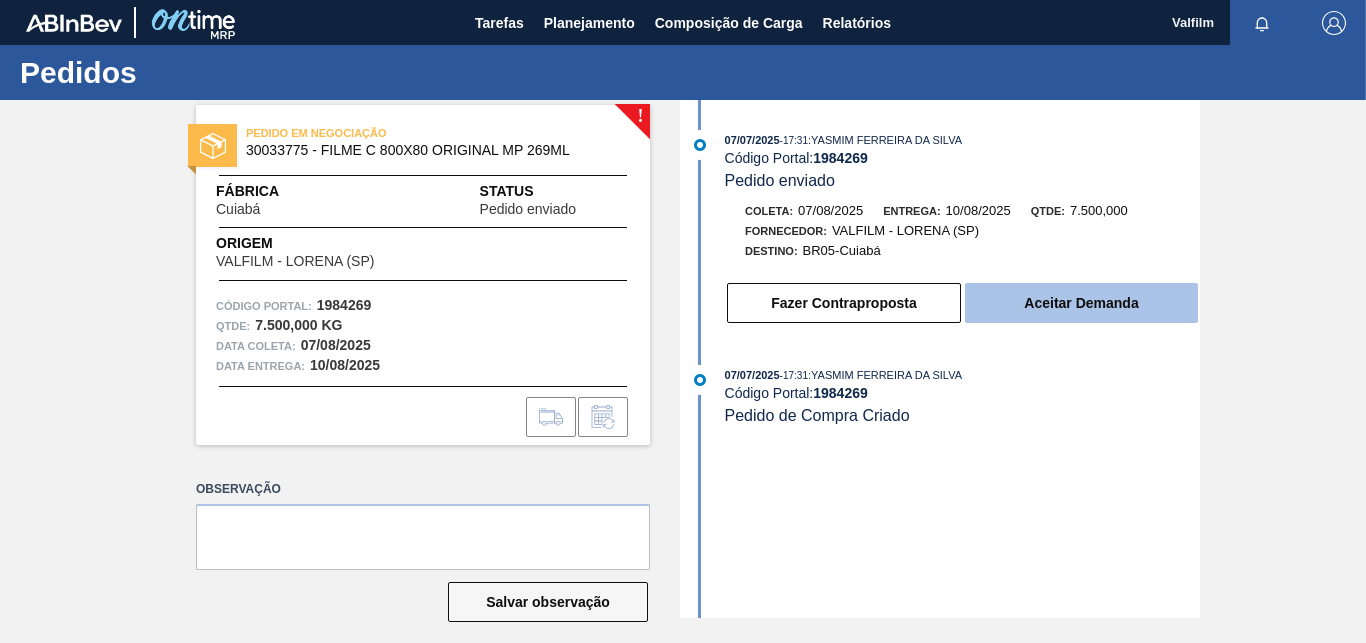click on "Aceitar Demanda" at bounding box center [1081, 303] 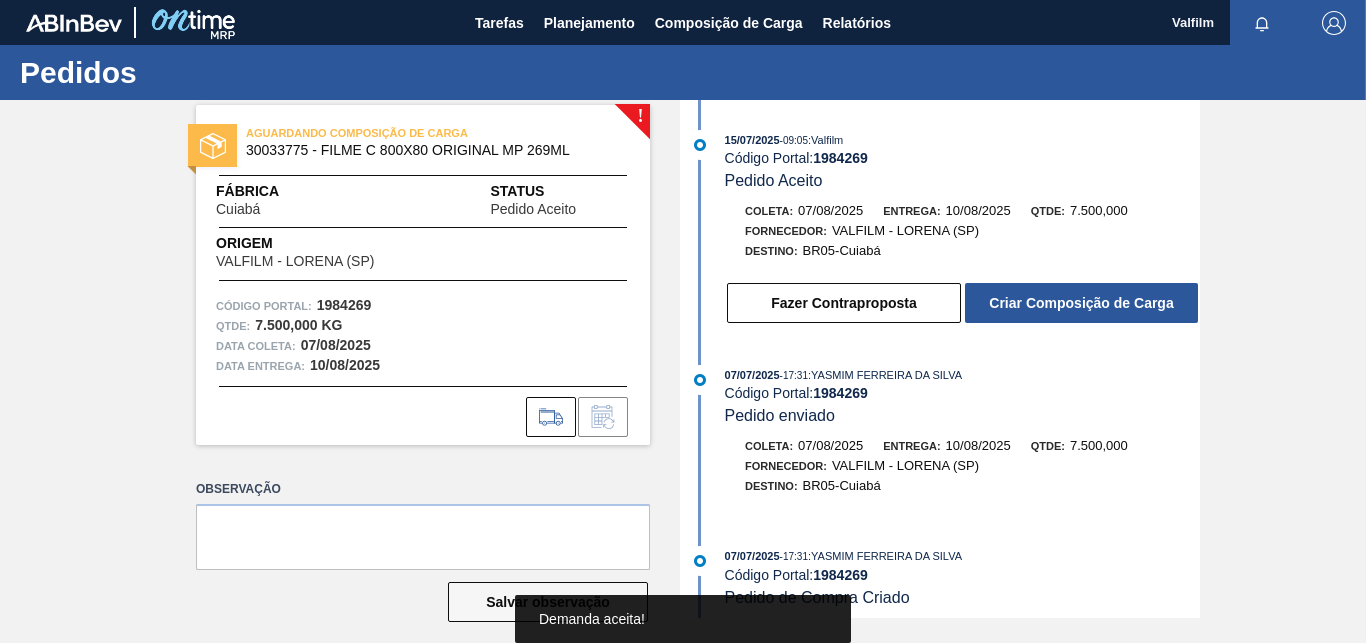 click on "Criar Composição de Carga" at bounding box center (1081, 303) 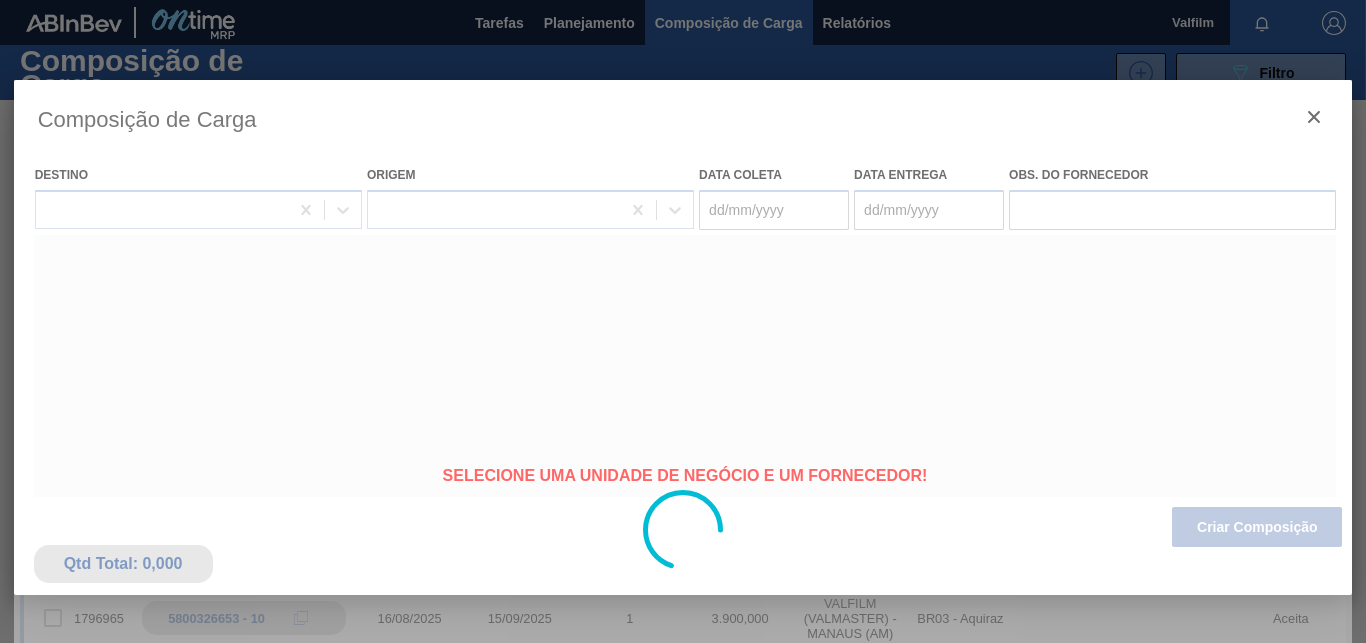 type on "07/08/2025" 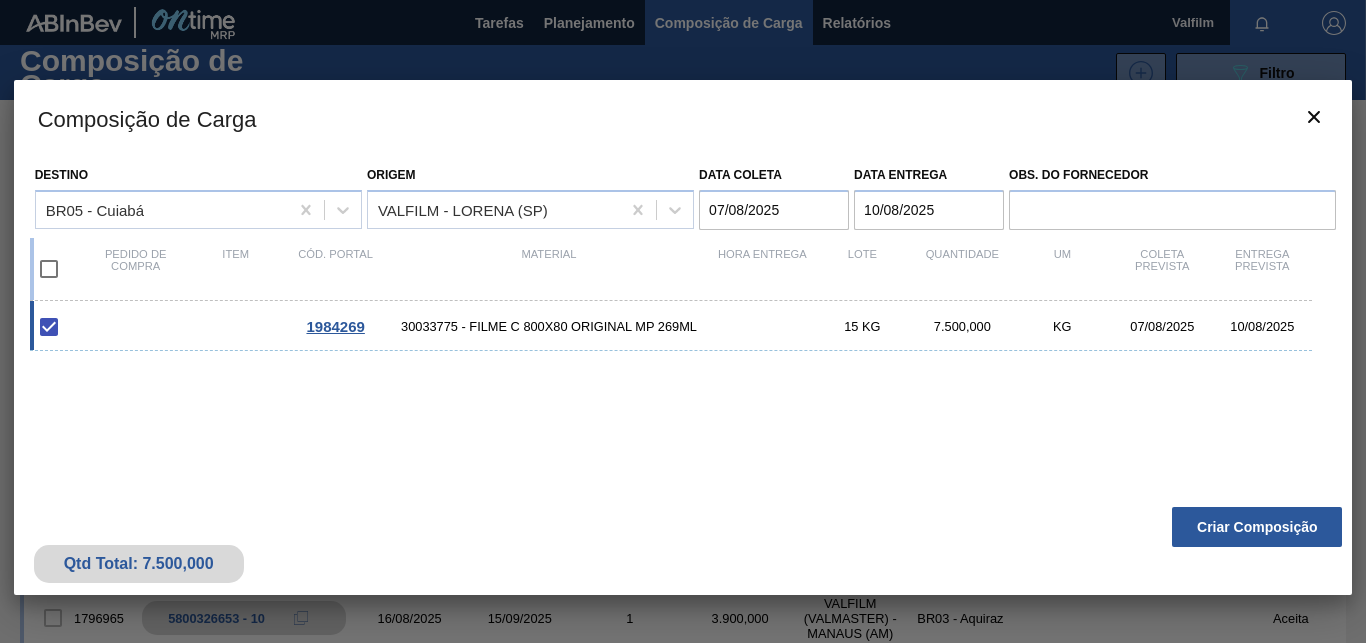 click on "07/08/2025" at bounding box center [774, 210] 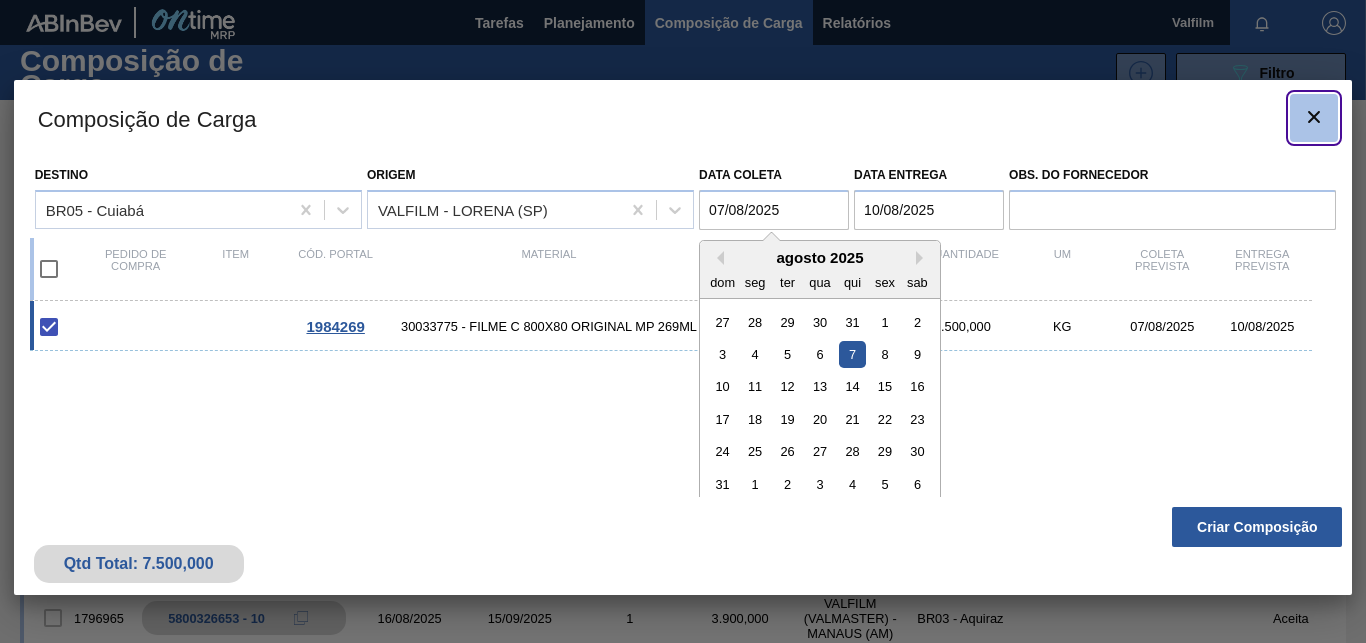 click 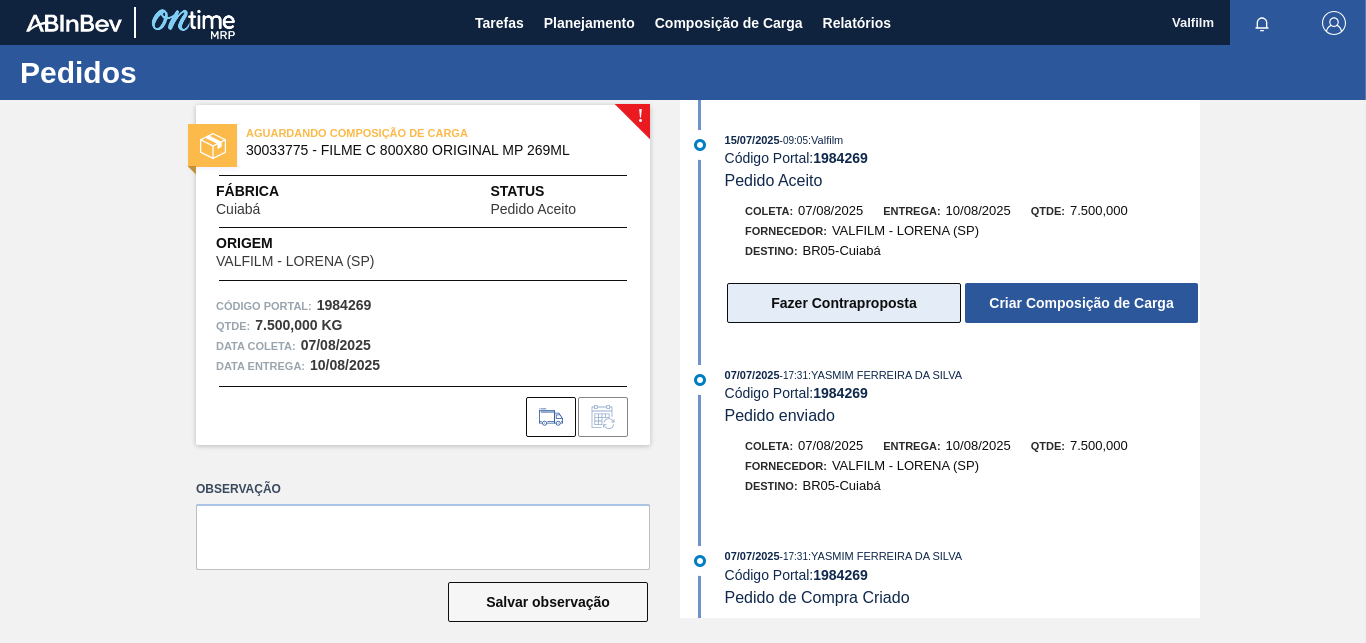 click on "Fazer Contraproposta" at bounding box center [844, 303] 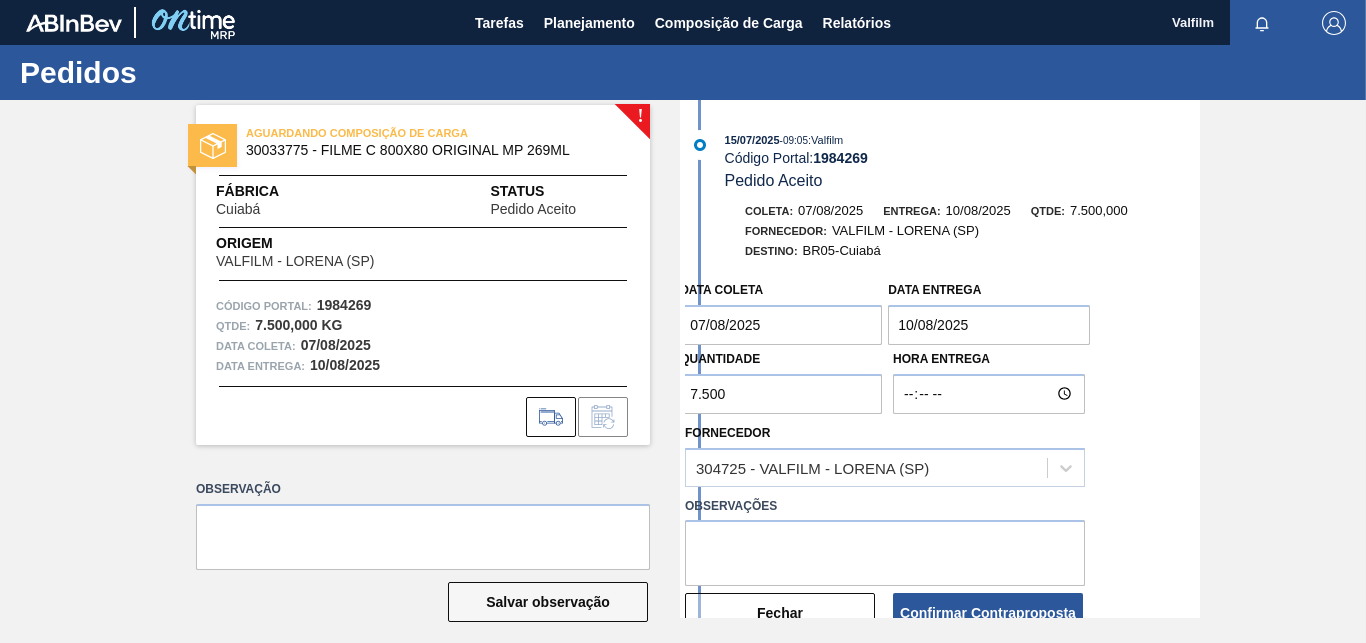 click on "07/08/2025" at bounding box center [781, 325] 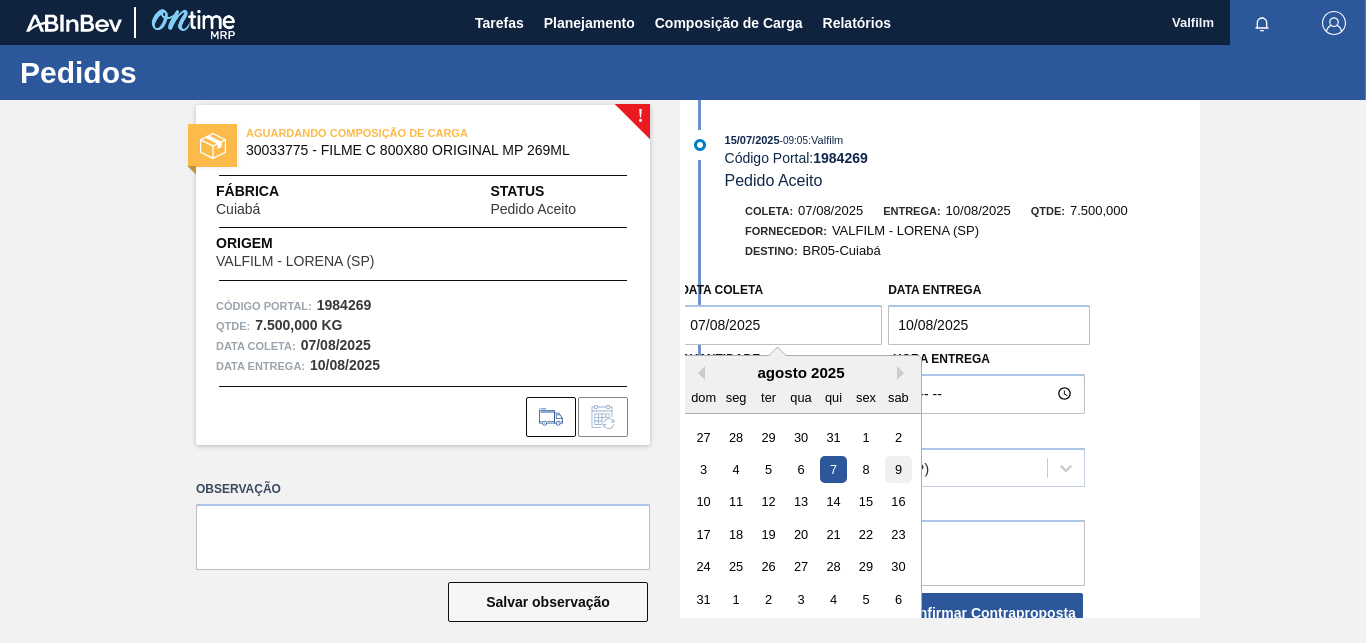 click on "9" at bounding box center (898, 469) 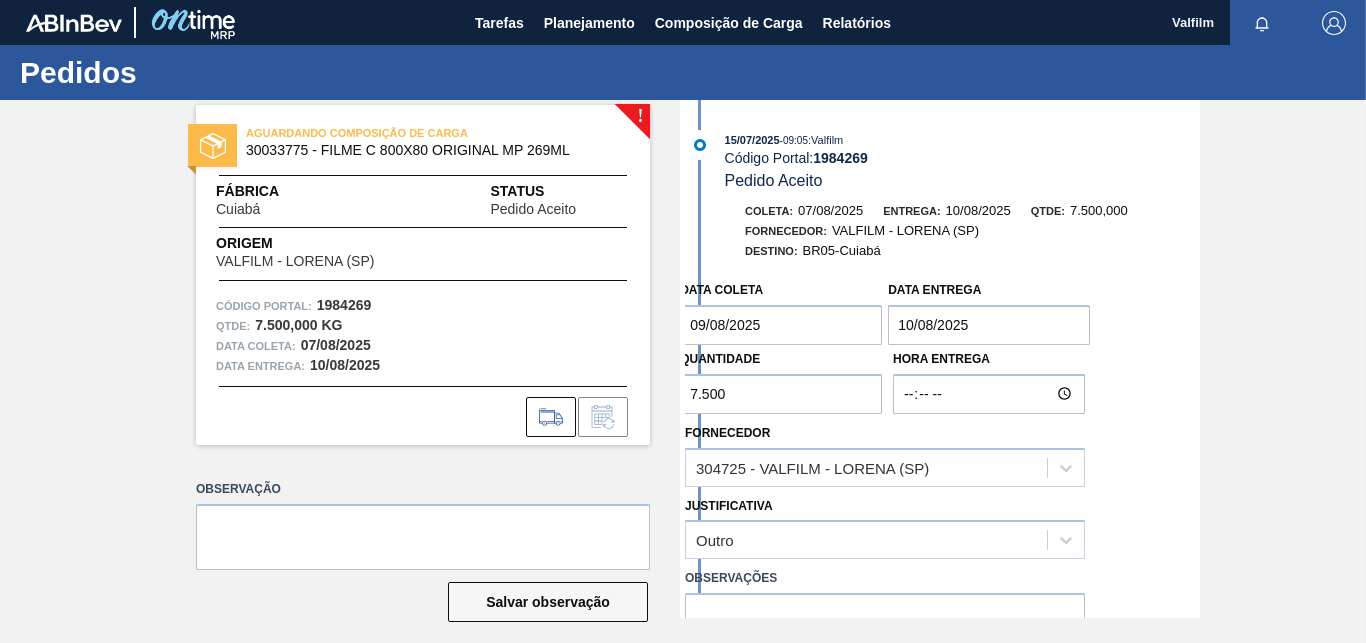 click on "10/08/2025" at bounding box center [989, 325] 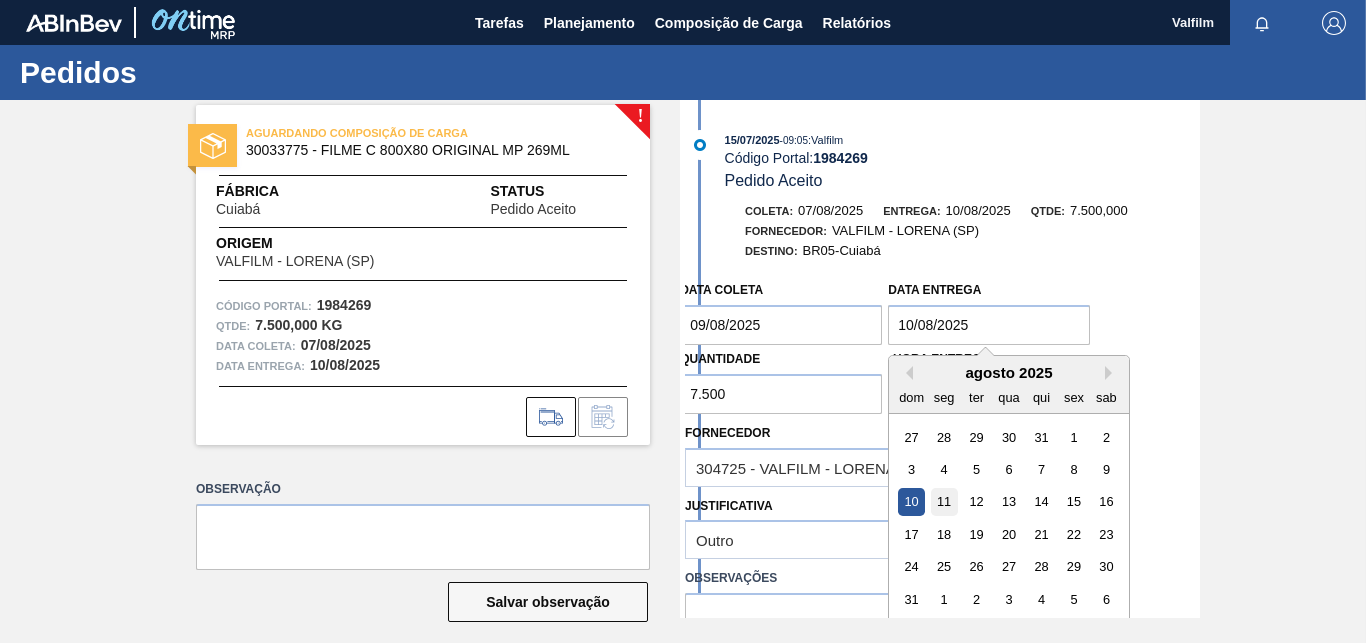 click on "11" at bounding box center [944, 502] 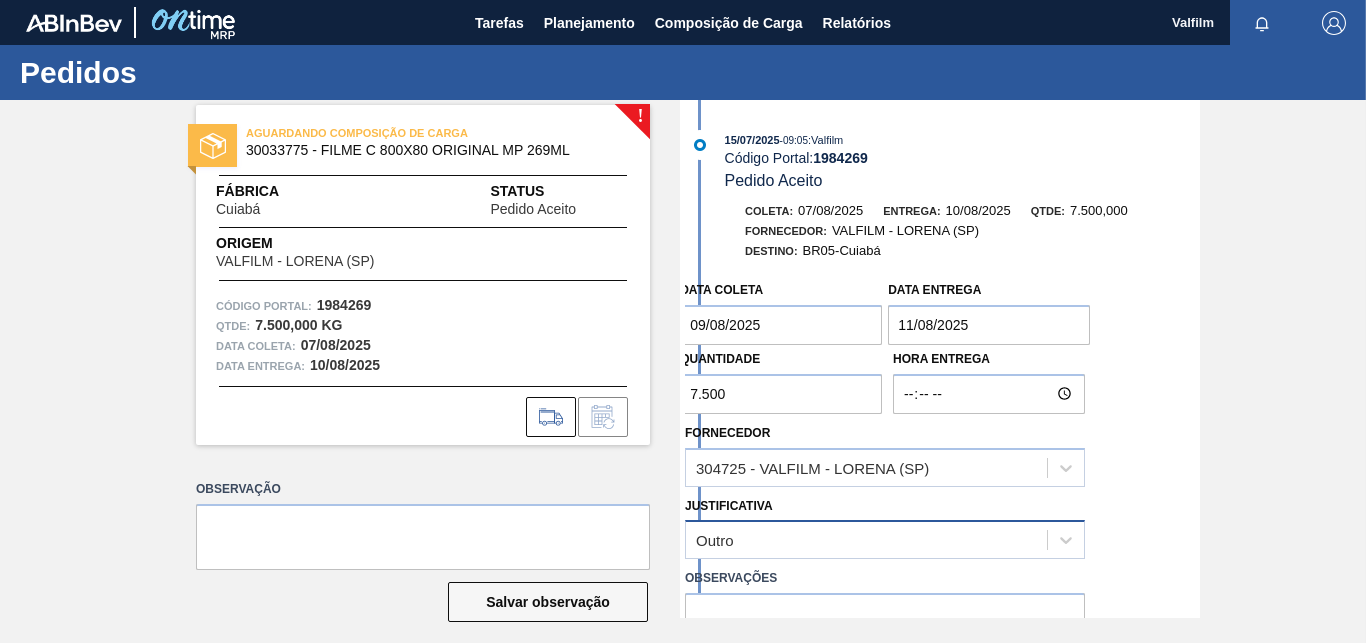 click on "Outro" at bounding box center [885, 539] 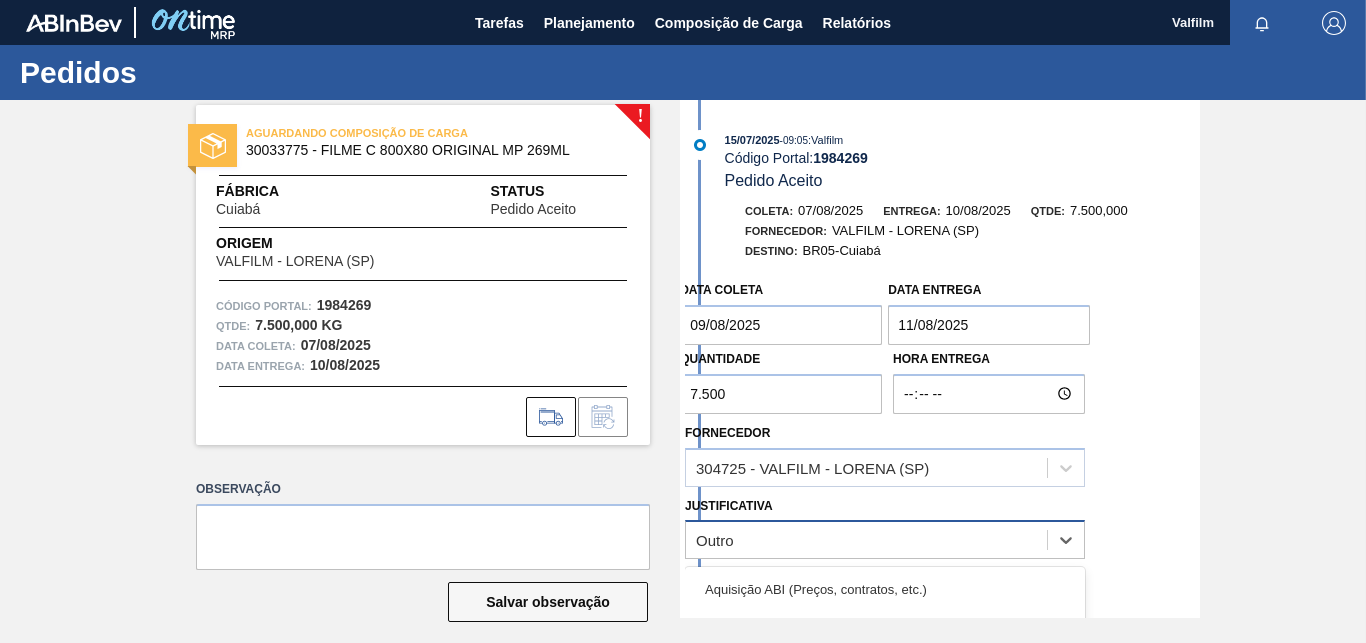 scroll, scrollTop: 17, scrollLeft: 0, axis: vertical 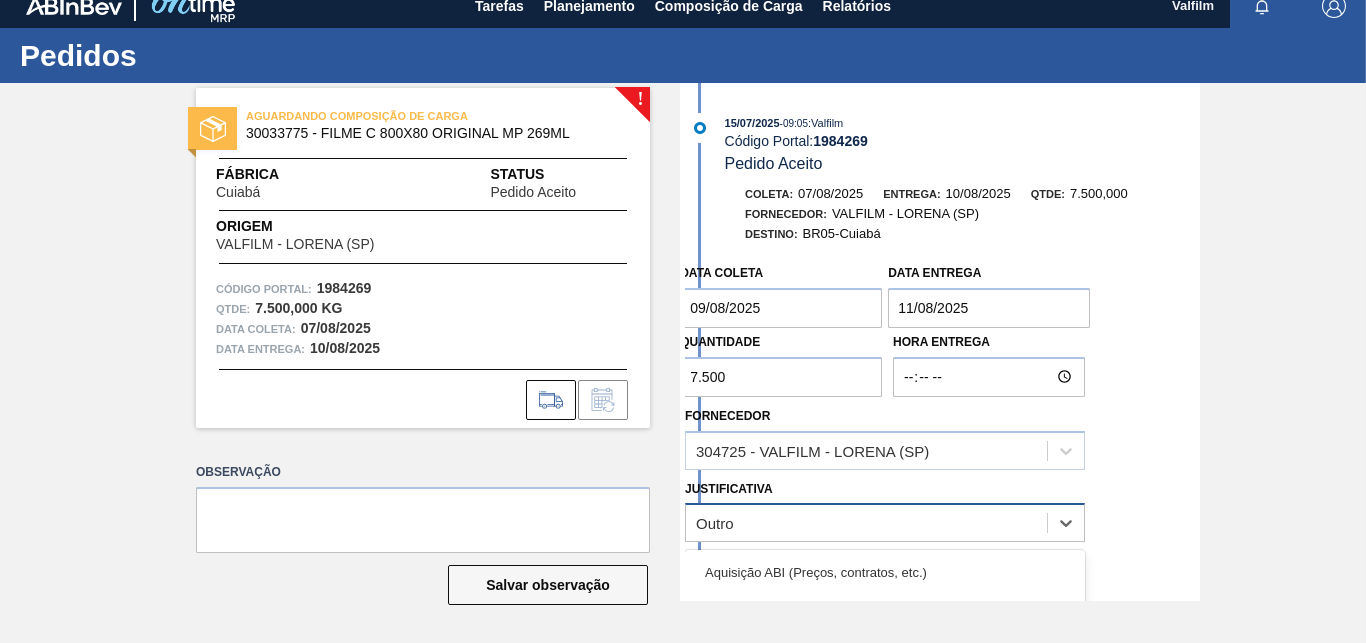 click on "Outro" at bounding box center [866, 523] 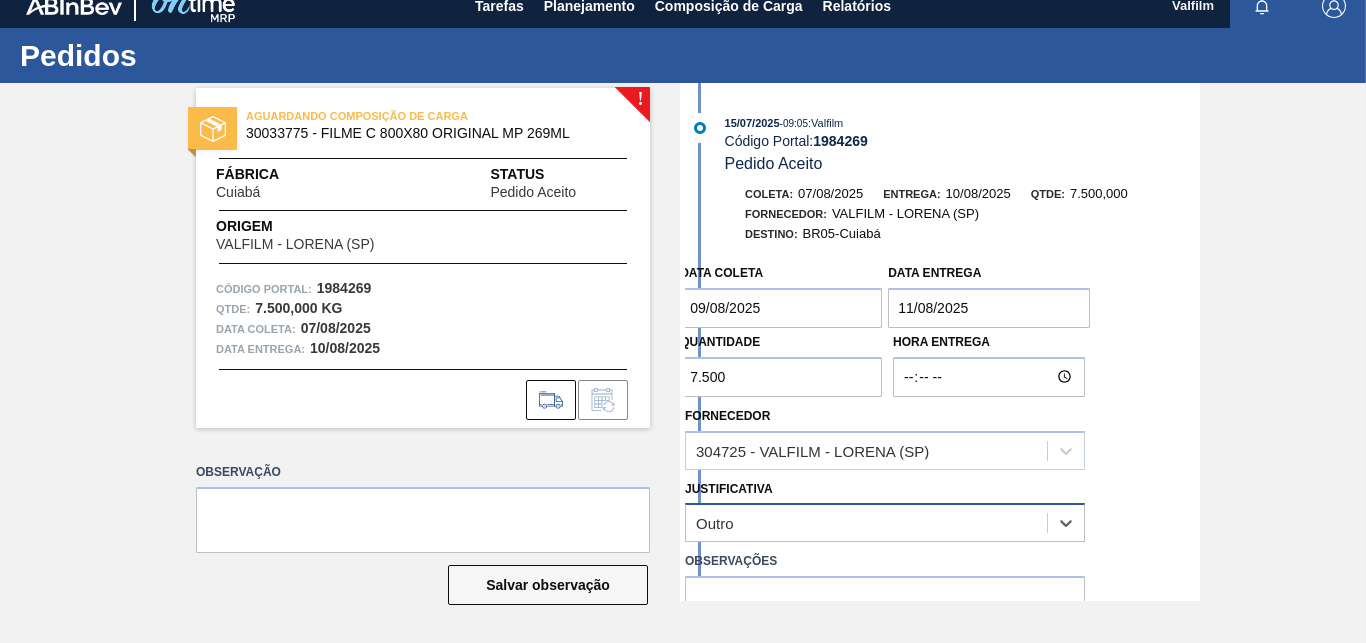 scroll, scrollTop: 102, scrollLeft: 0, axis: vertical 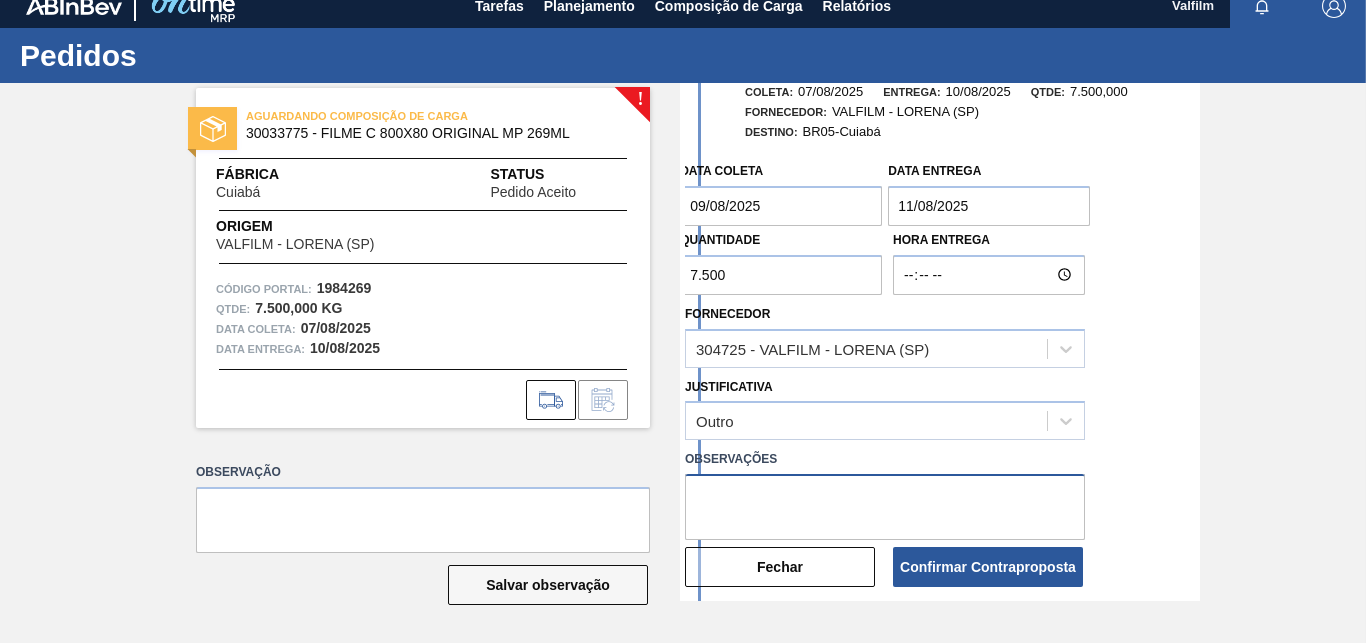 click at bounding box center [885, 507] 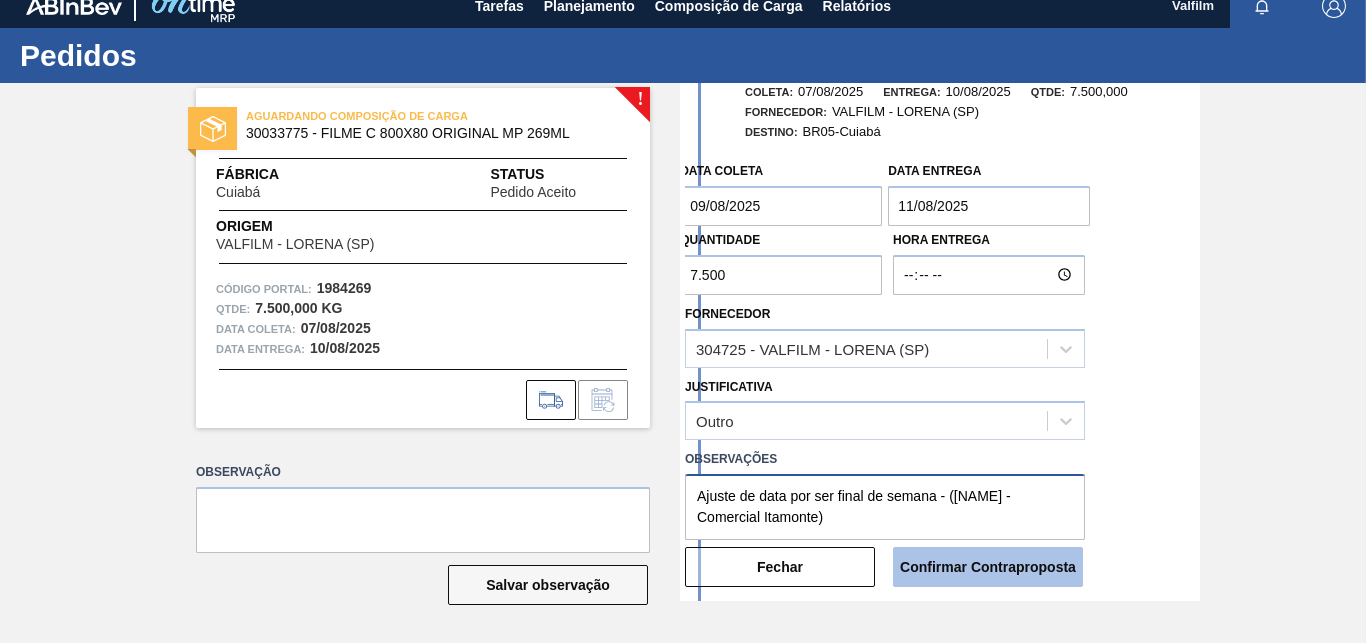 type on "Ajuste de data por ser final de semana - (Ana Carolina - Comercial Itamonte)" 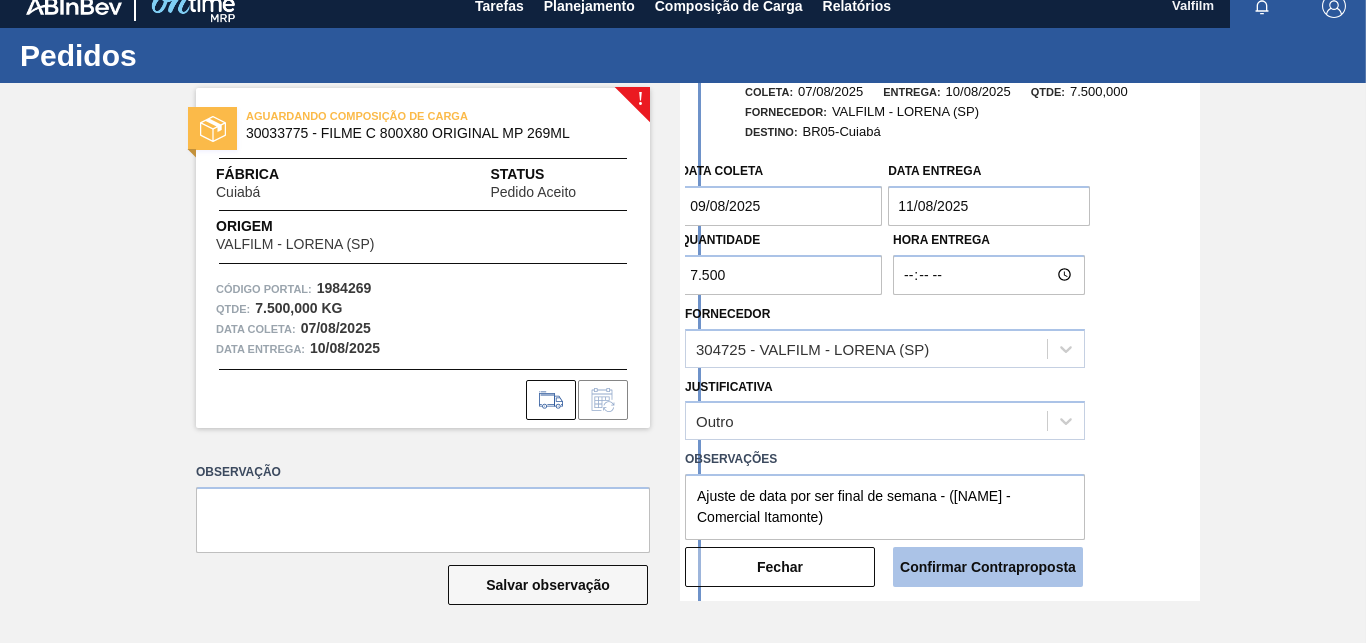 click on "Confirmar Contraproposta" at bounding box center [988, 567] 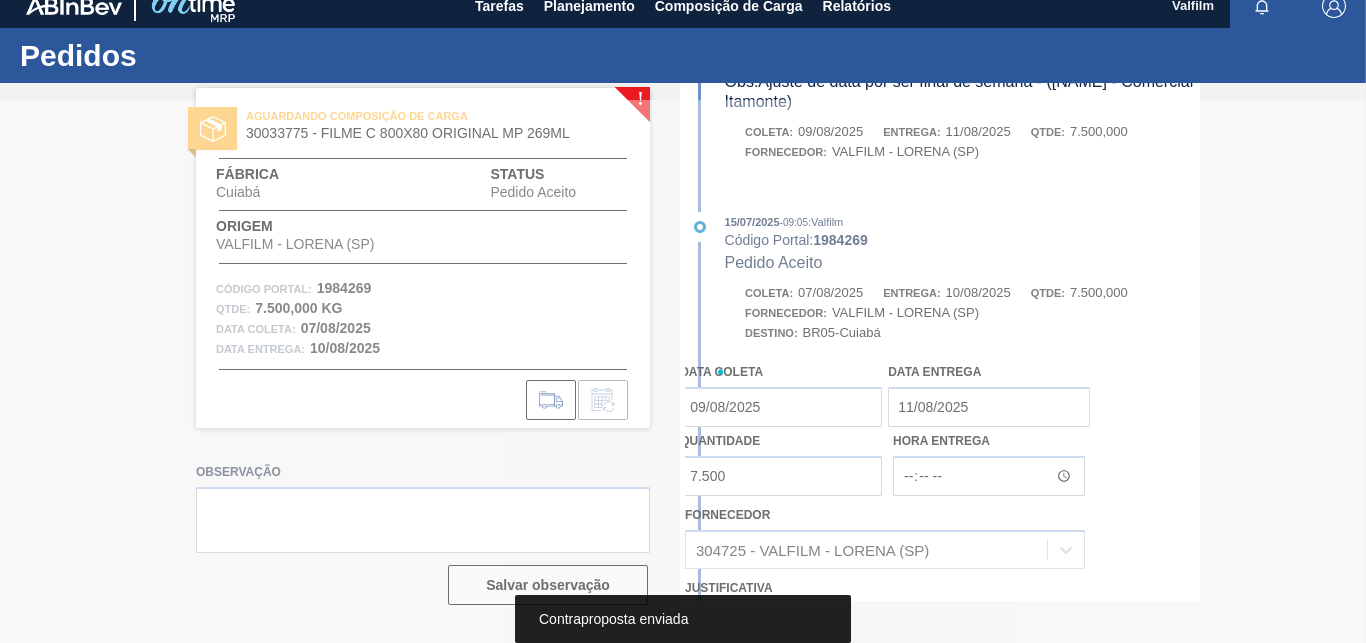 scroll, scrollTop: 306, scrollLeft: 0, axis: vertical 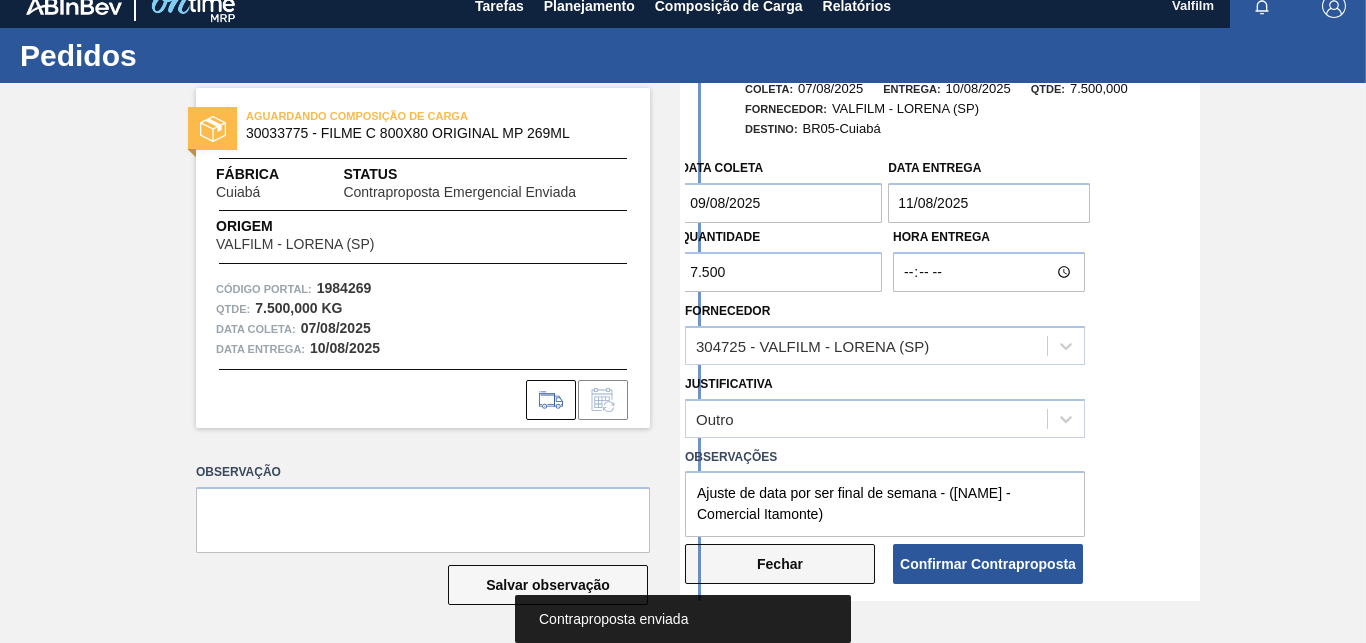 click on "Fechar" at bounding box center (780, 564) 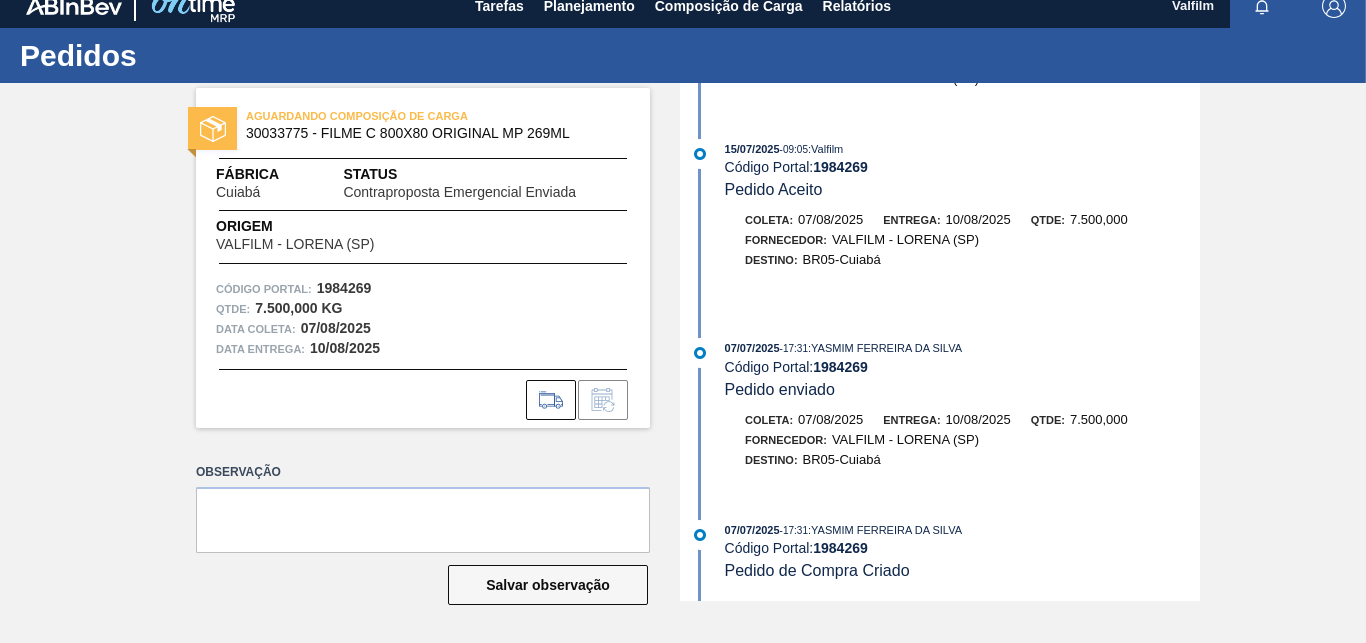 scroll, scrollTop: 0, scrollLeft: 0, axis: both 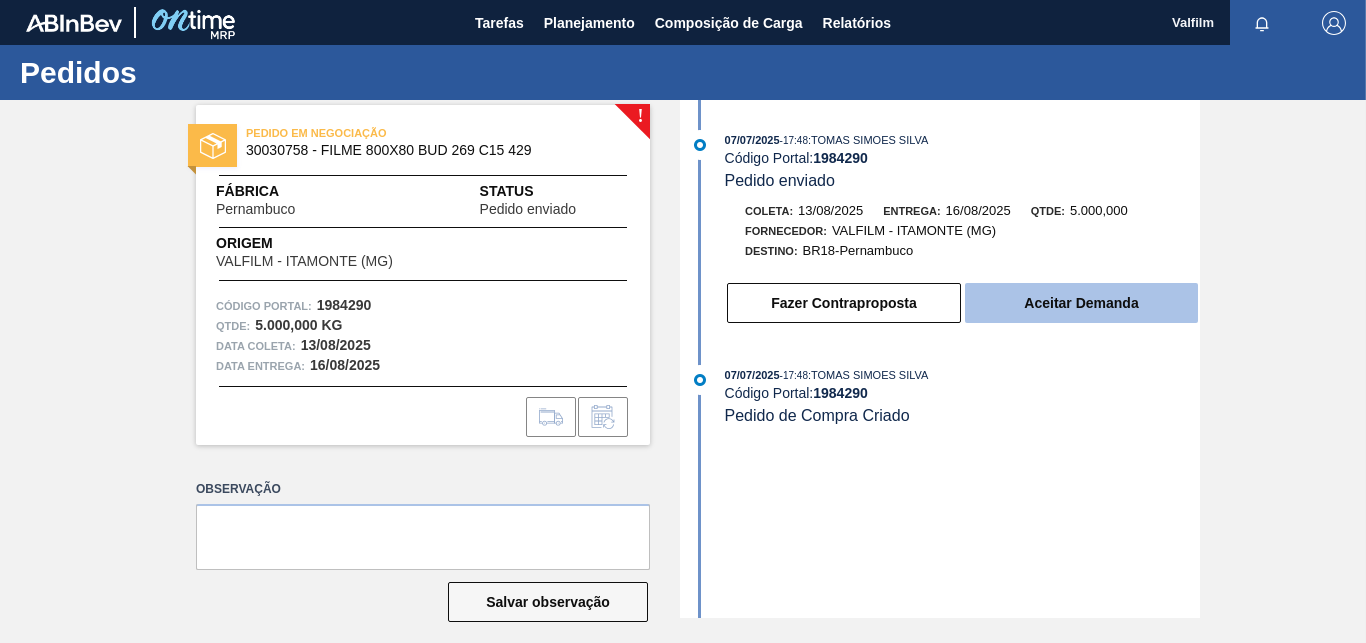 click on "Aceitar Demanda" at bounding box center (1081, 303) 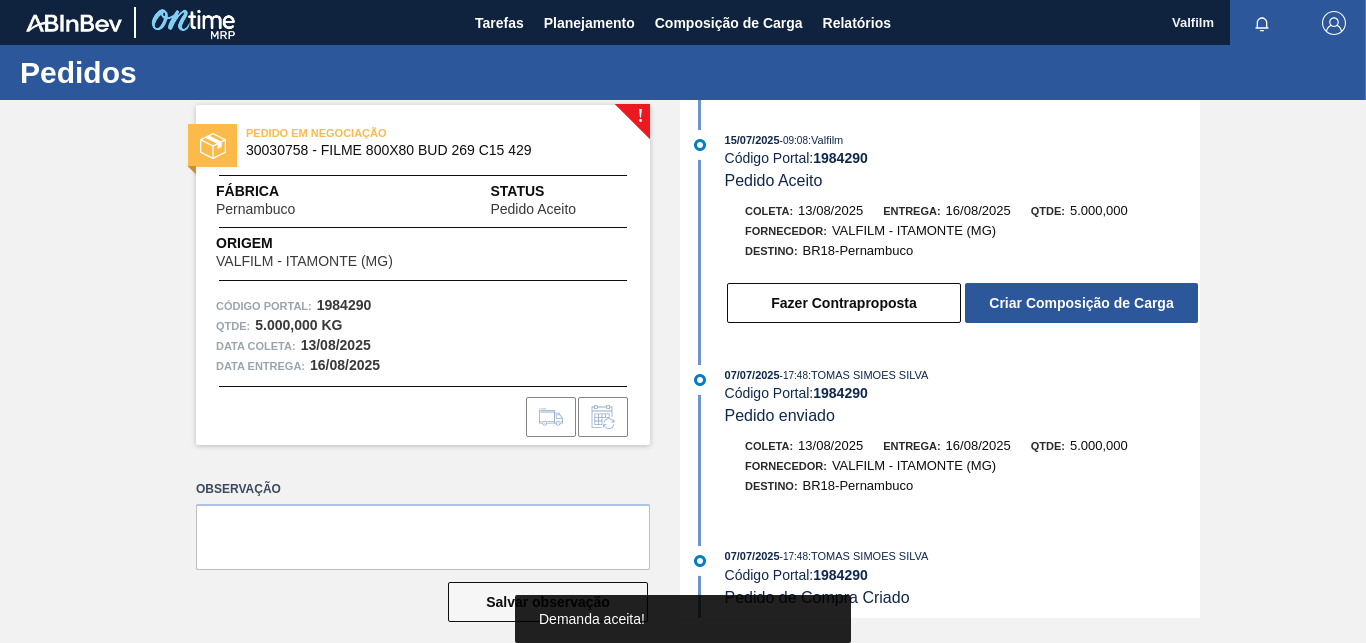 click on "Fazer Contraproposta" at bounding box center (844, 303) 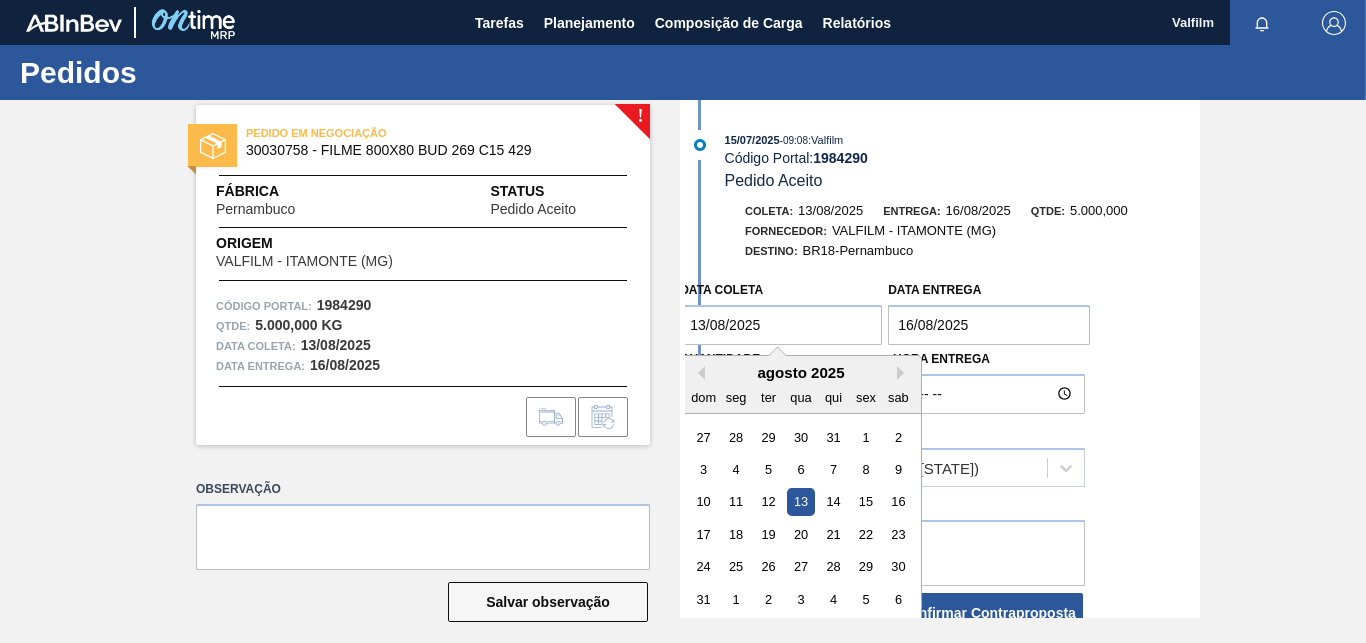 click on "13/08/2025" at bounding box center [781, 325] 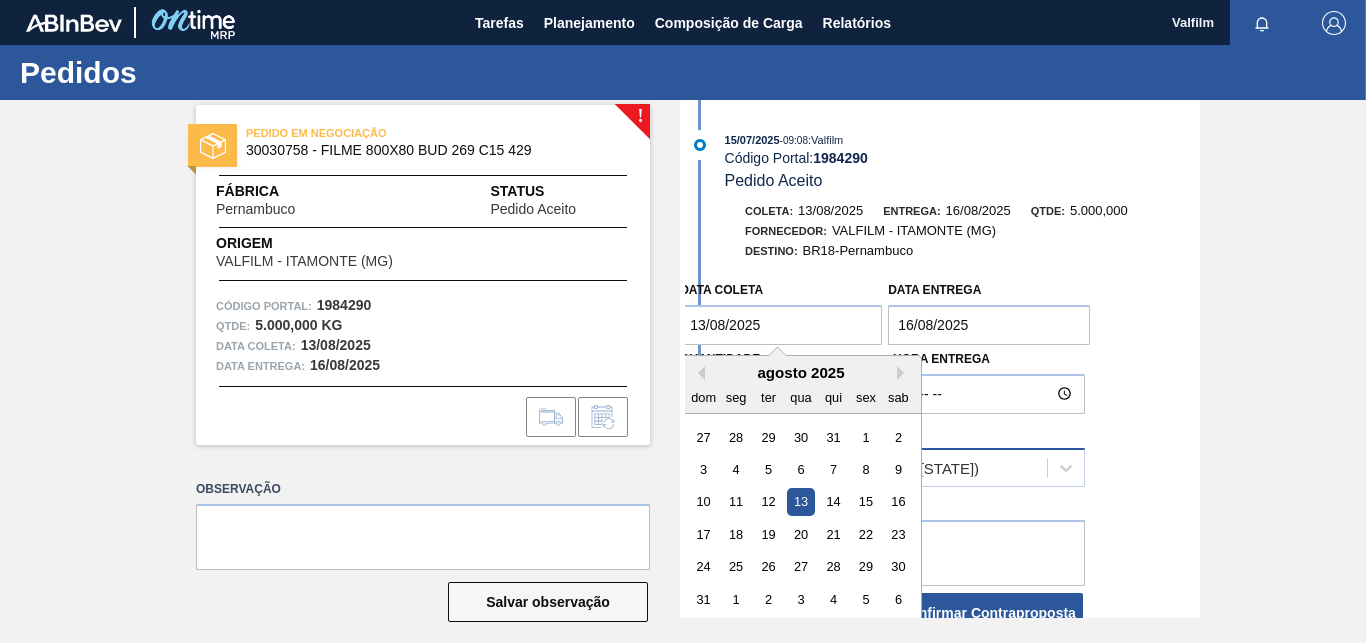 click on "308104 - VALFILM - ITAMONTE (MG)" at bounding box center [866, 467] 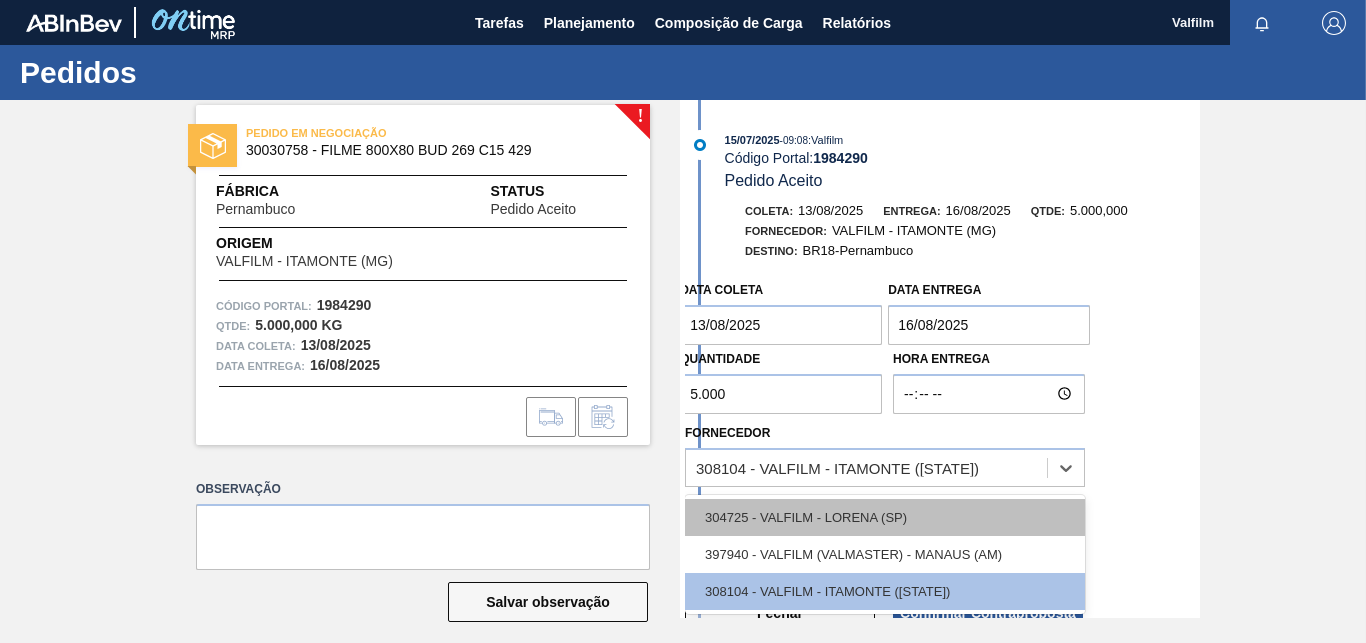 click on "304725 - VALFILM - LORENA (SP)" at bounding box center (885, 517) 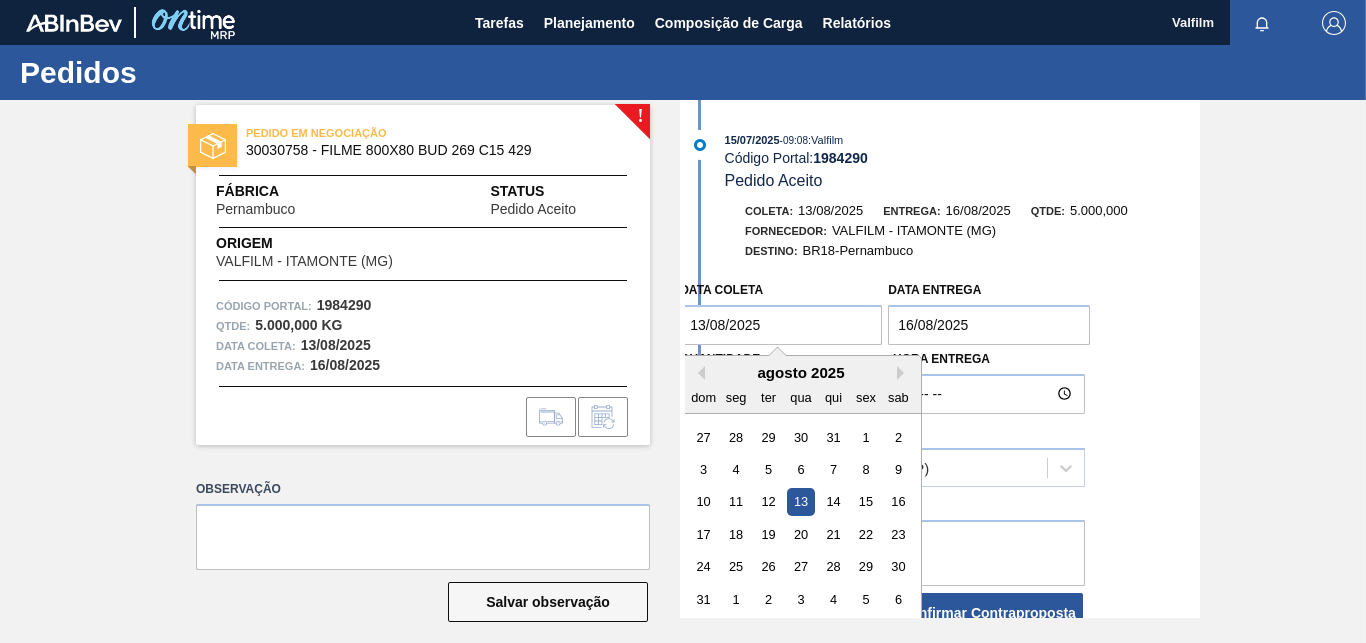 click on "13/08/2025" at bounding box center [781, 325] 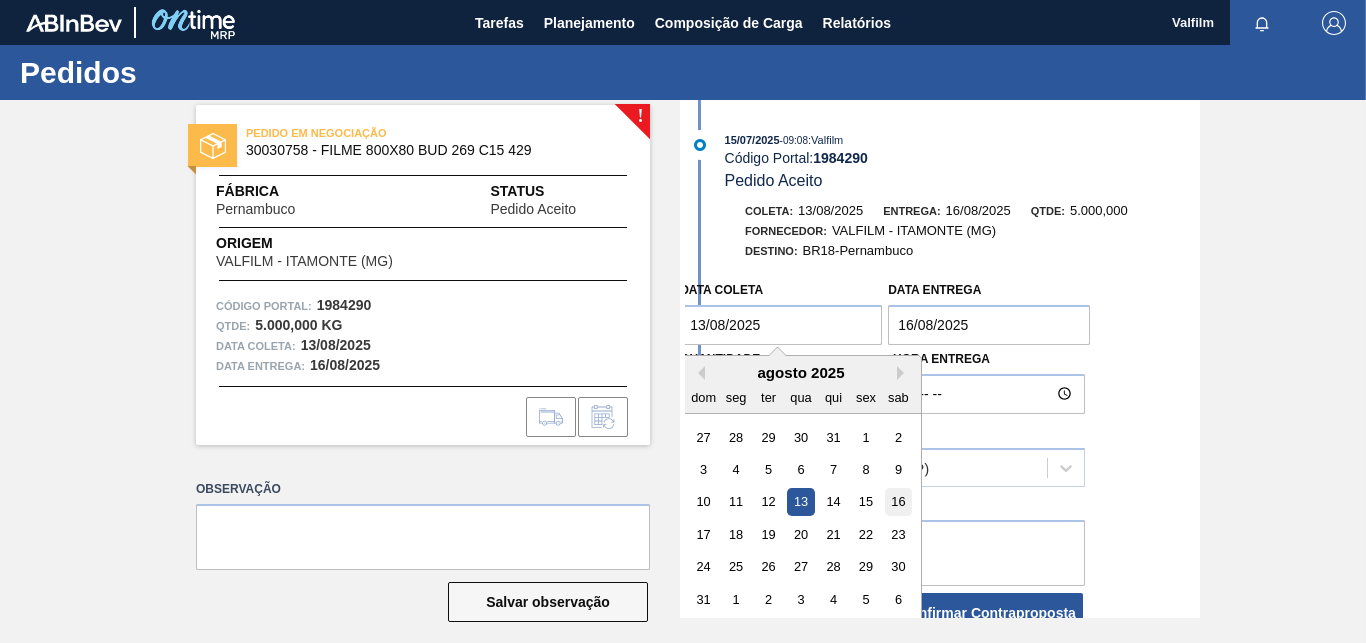 click on "16" at bounding box center (898, 502) 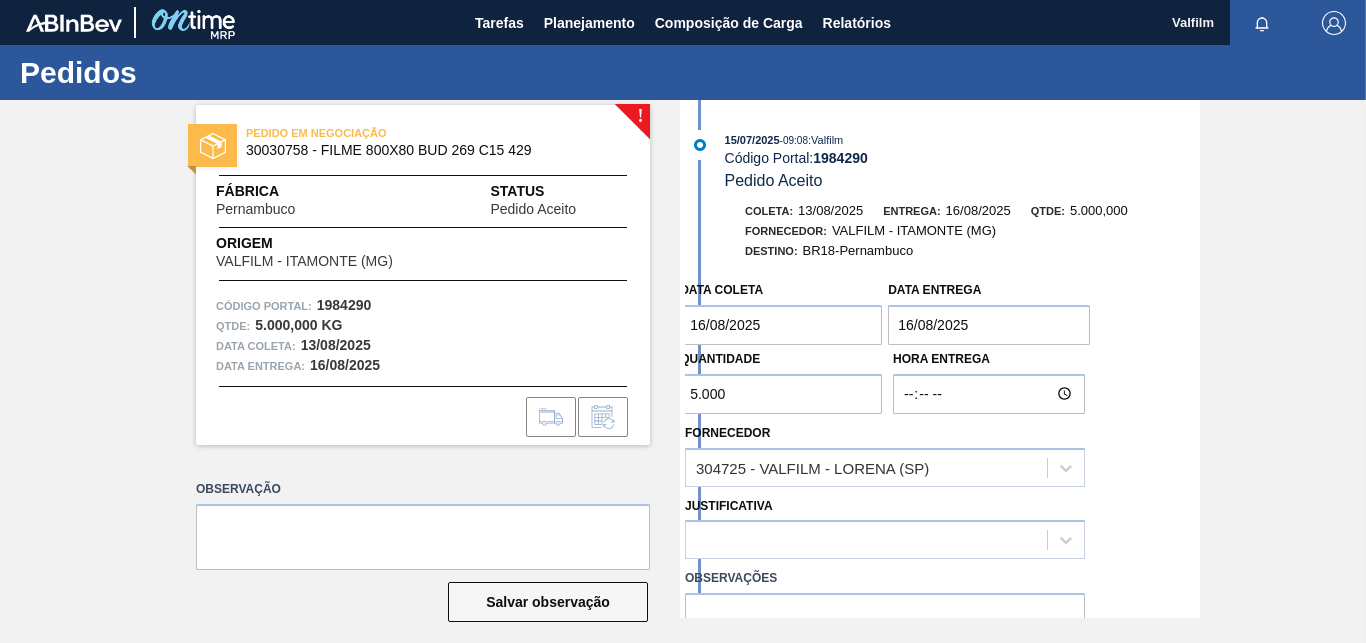 click on "16/08/2025" at bounding box center (989, 325) 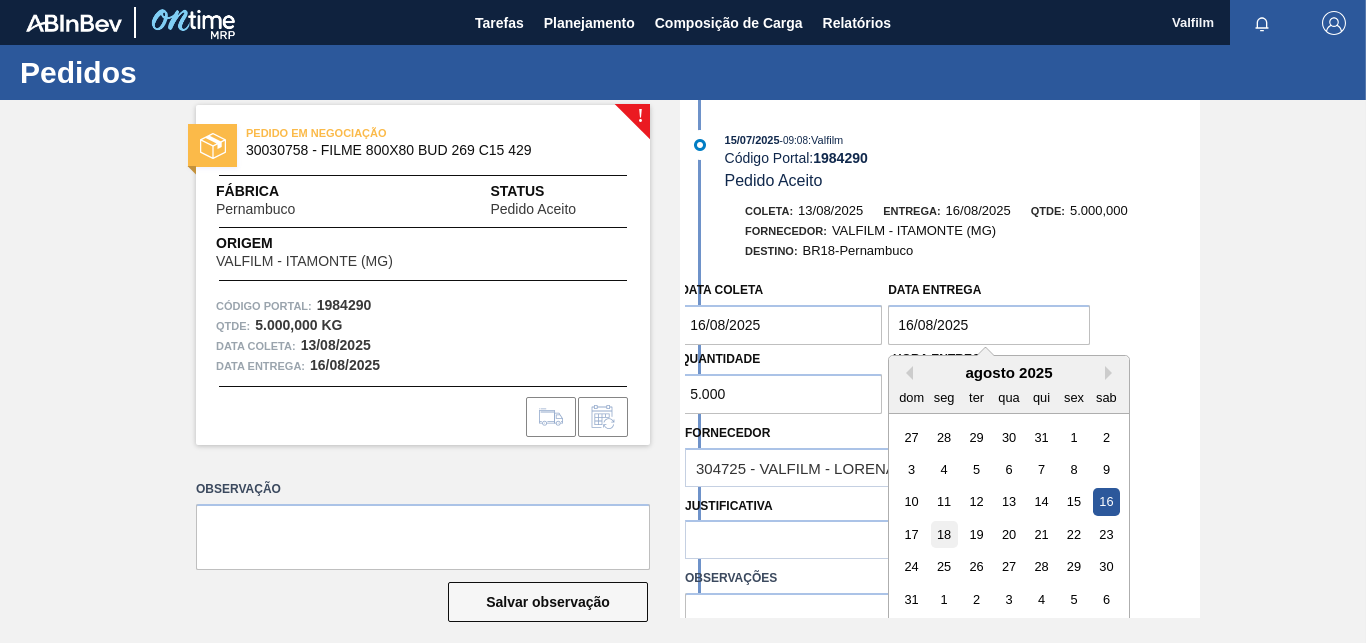 click on "18" at bounding box center (944, 534) 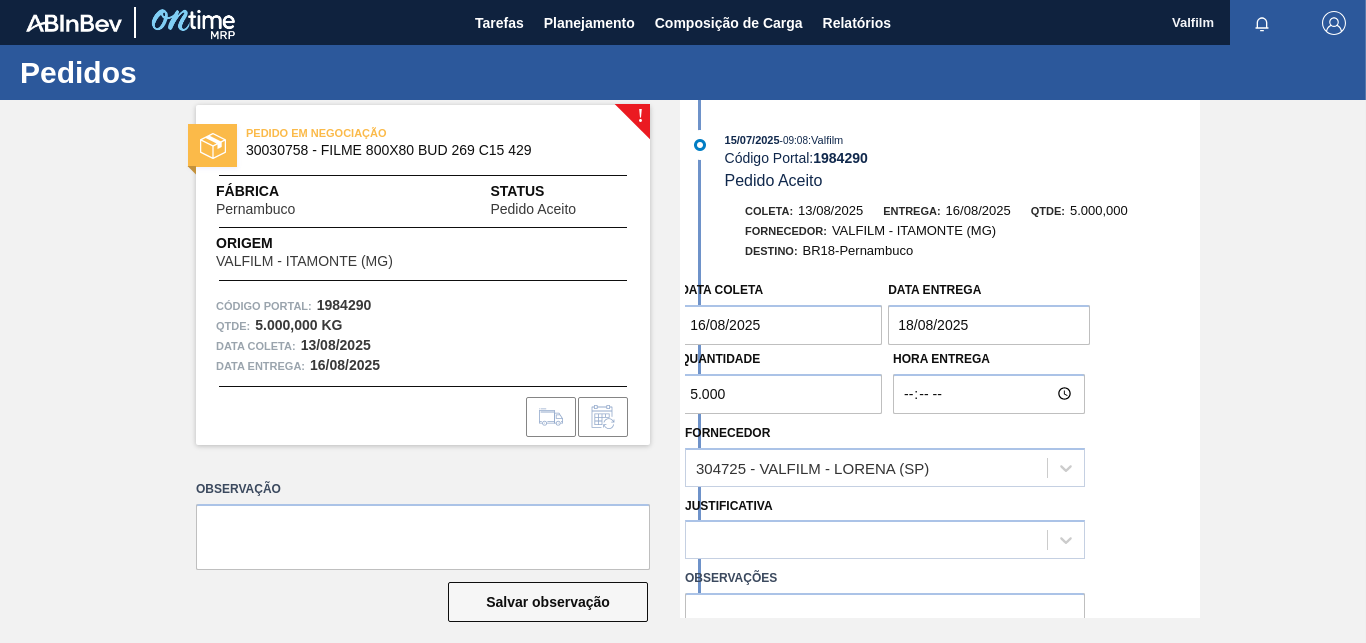 scroll, scrollTop: 102, scrollLeft: 0, axis: vertical 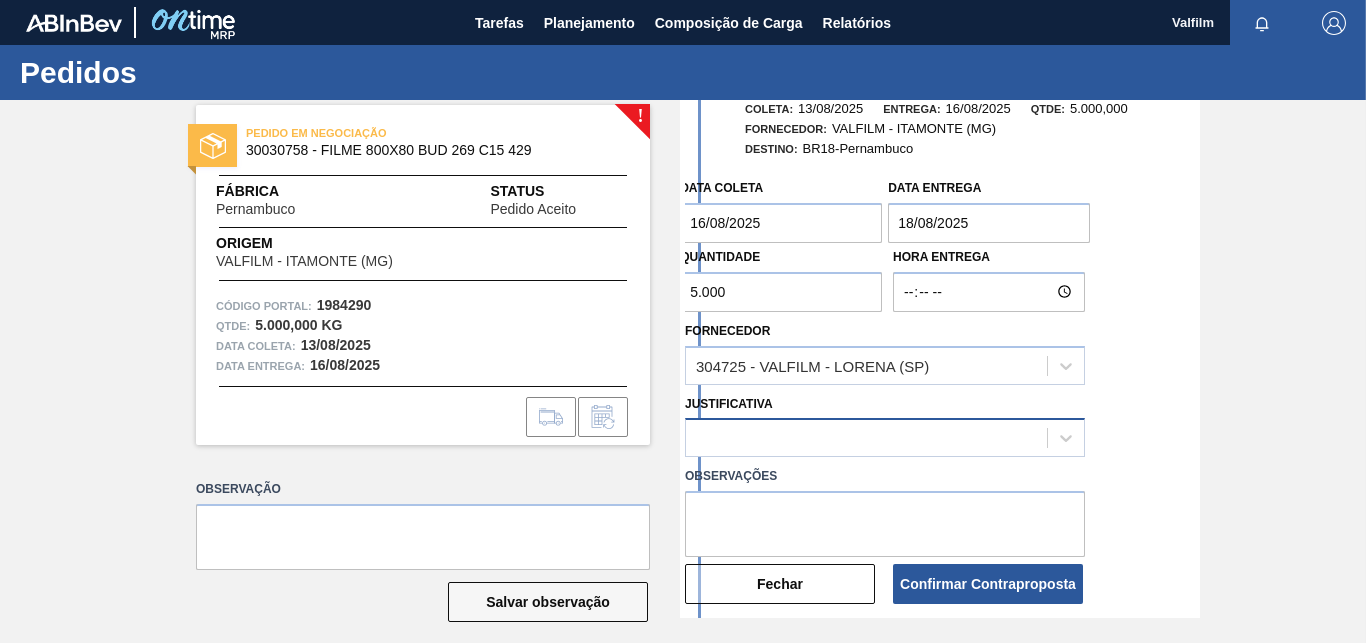 click on "Data coleta 16/08/2025 Data entrega 18/08/2025 Quantidade 5.000 Hora Entrega Fornecedor 304725 - VALFILM - LORENA (SP) Justificativa Observações Fechar Confirmar Contraproposta" at bounding box center [942, 387] 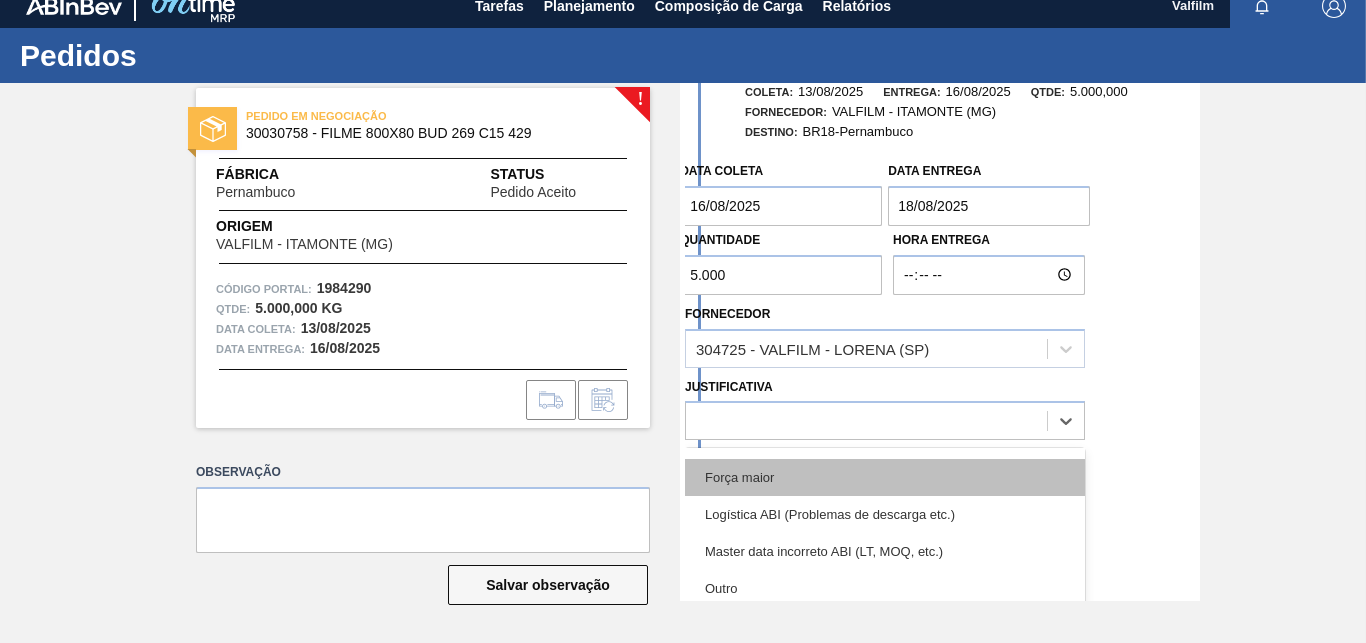 scroll, scrollTop: 102, scrollLeft: 0, axis: vertical 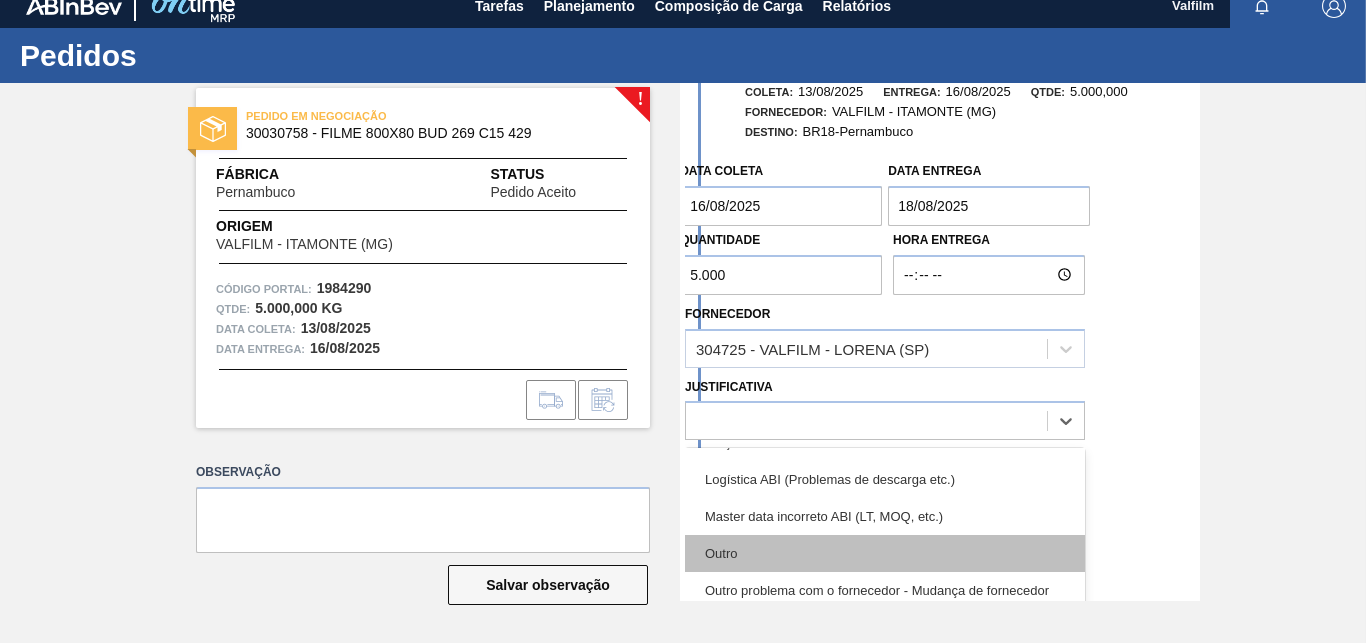 click on "Outro" at bounding box center (885, 553) 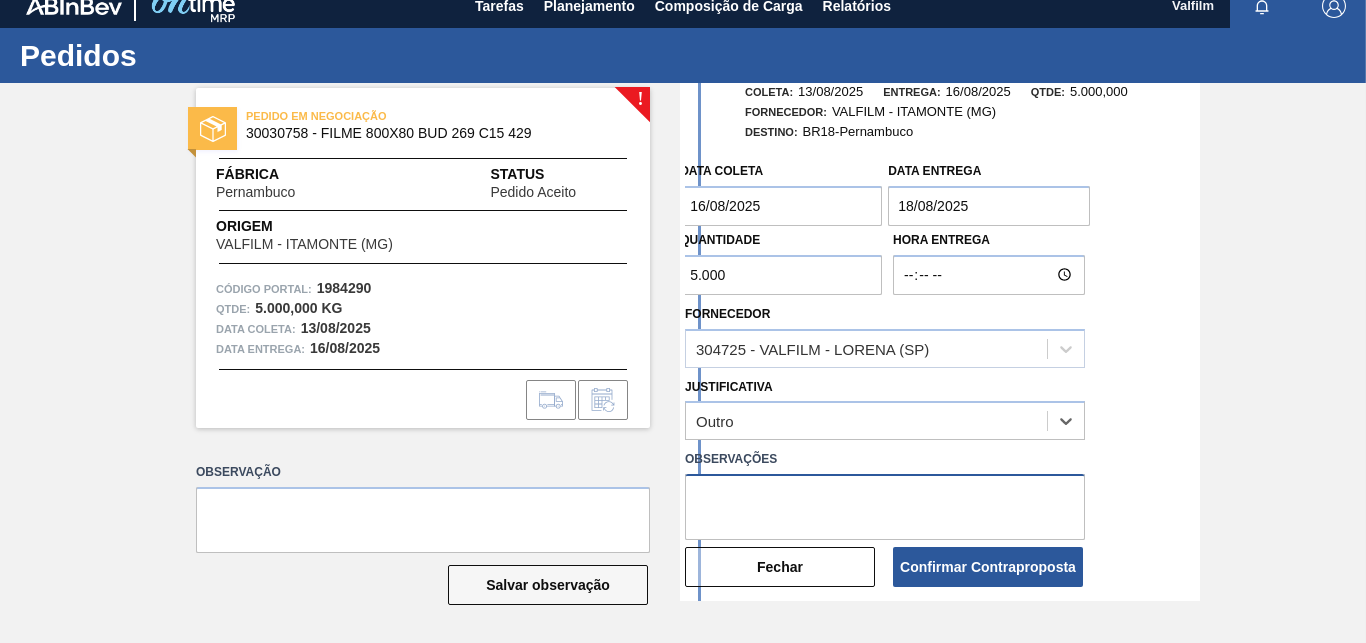 click at bounding box center (885, 507) 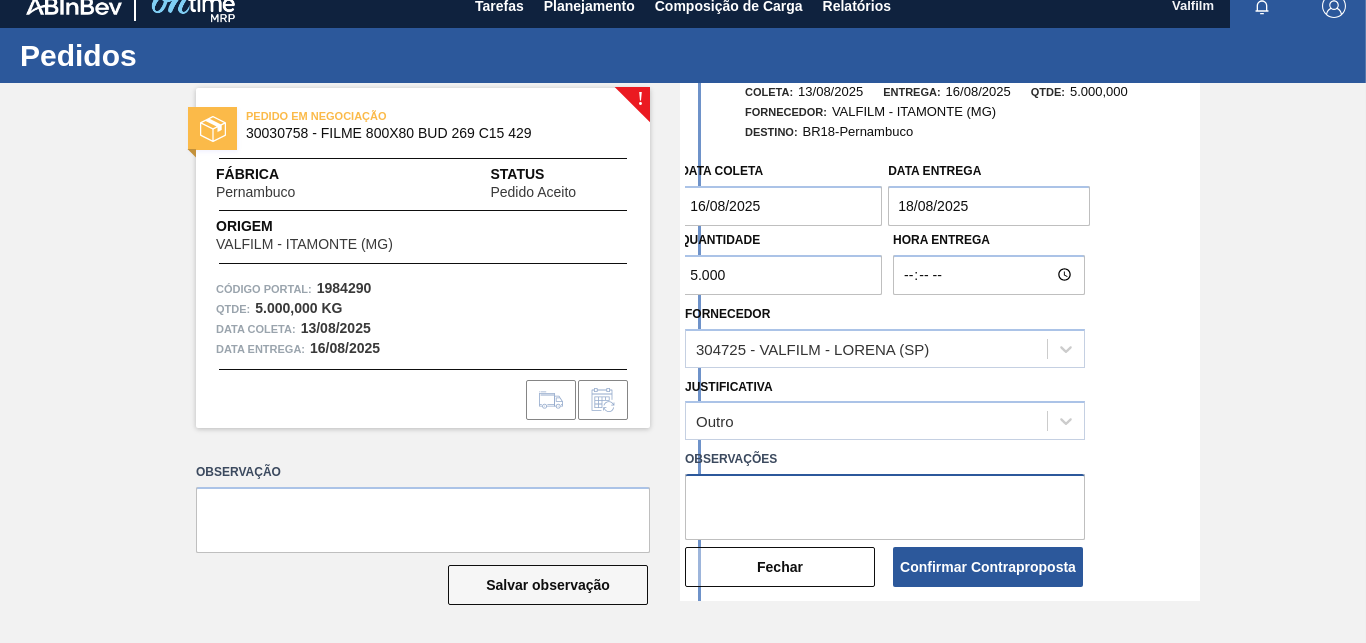 paste on "Data que conseguiremos atender - (Ana Carolina - Comercial Itamonte)" 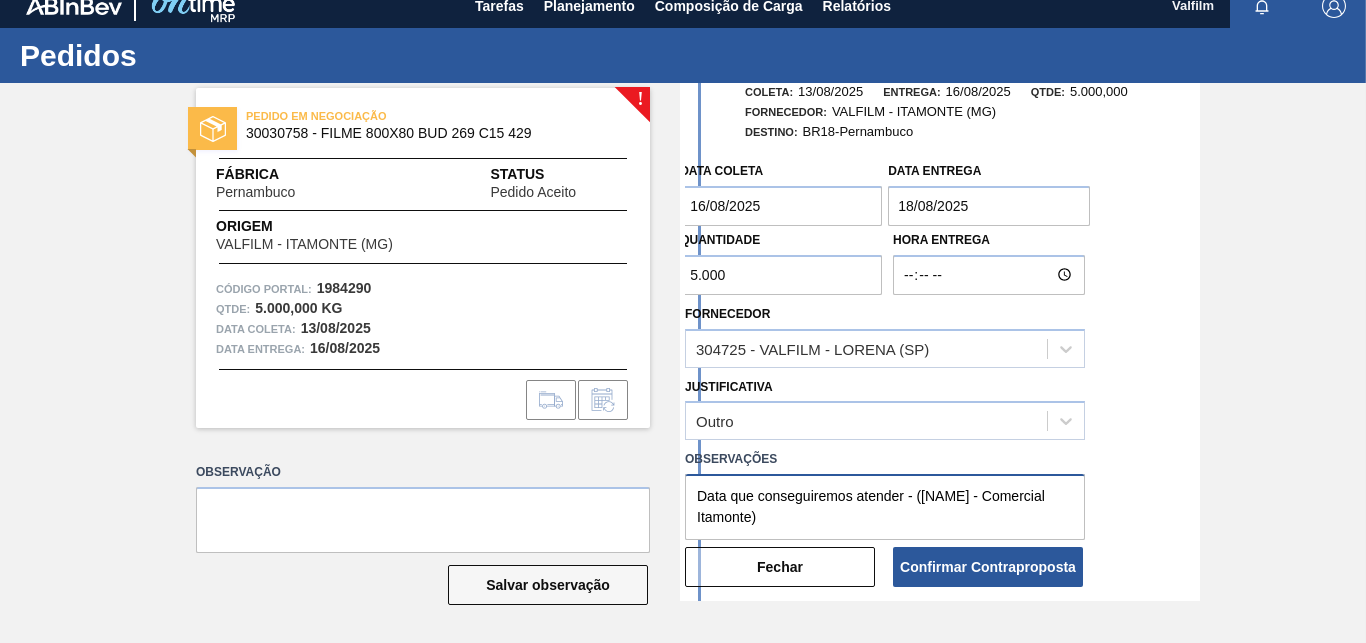 drag, startPoint x: 897, startPoint y: 493, endPoint x: 694, endPoint y: 493, distance: 203 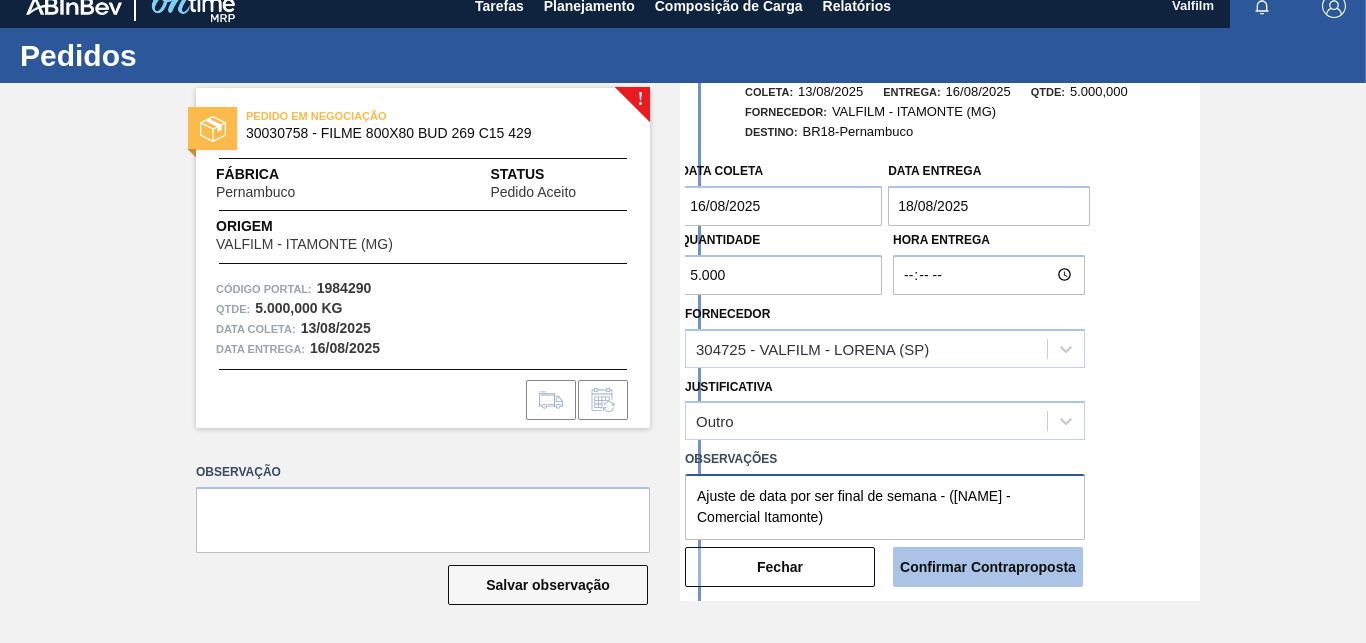type on "Ajuste de data por ser final de semana - (Ana Carolina - Comercial Itamonte)" 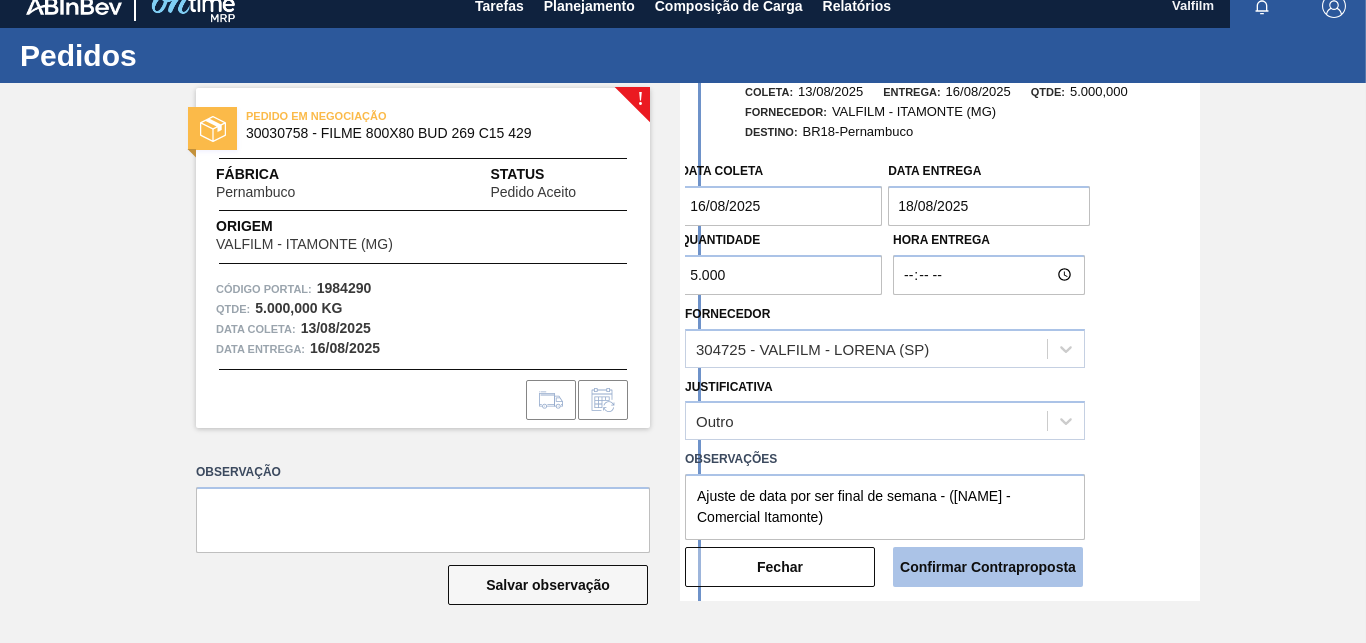 click on "Confirmar Contraproposta" at bounding box center [988, 567] 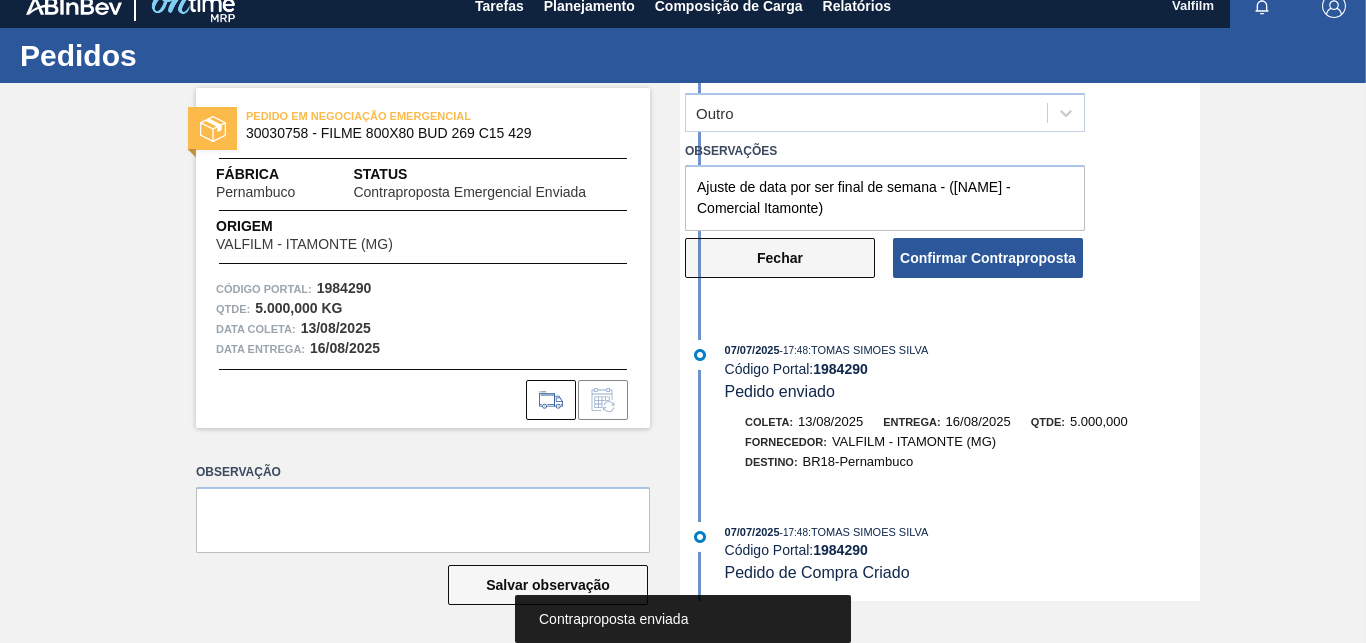 click on "Fechar" at bounding box center (780, 258) 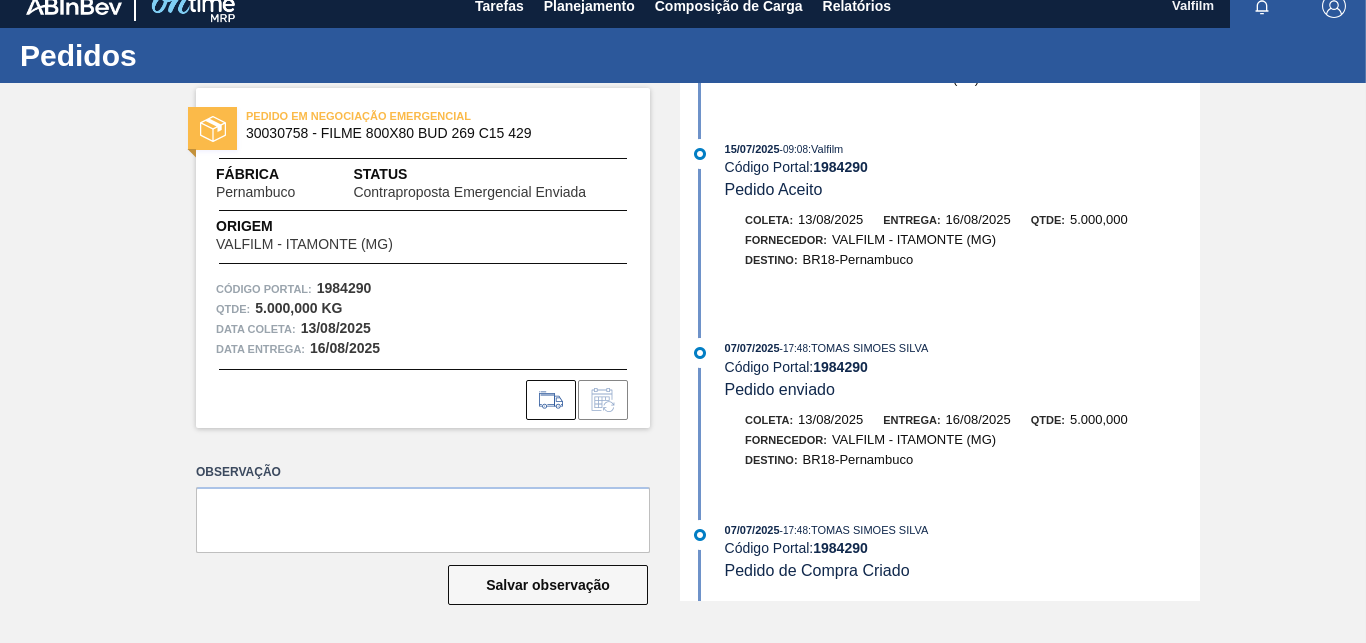 scroll, scrollTop: 0, scrollLeft: 0, axis: both 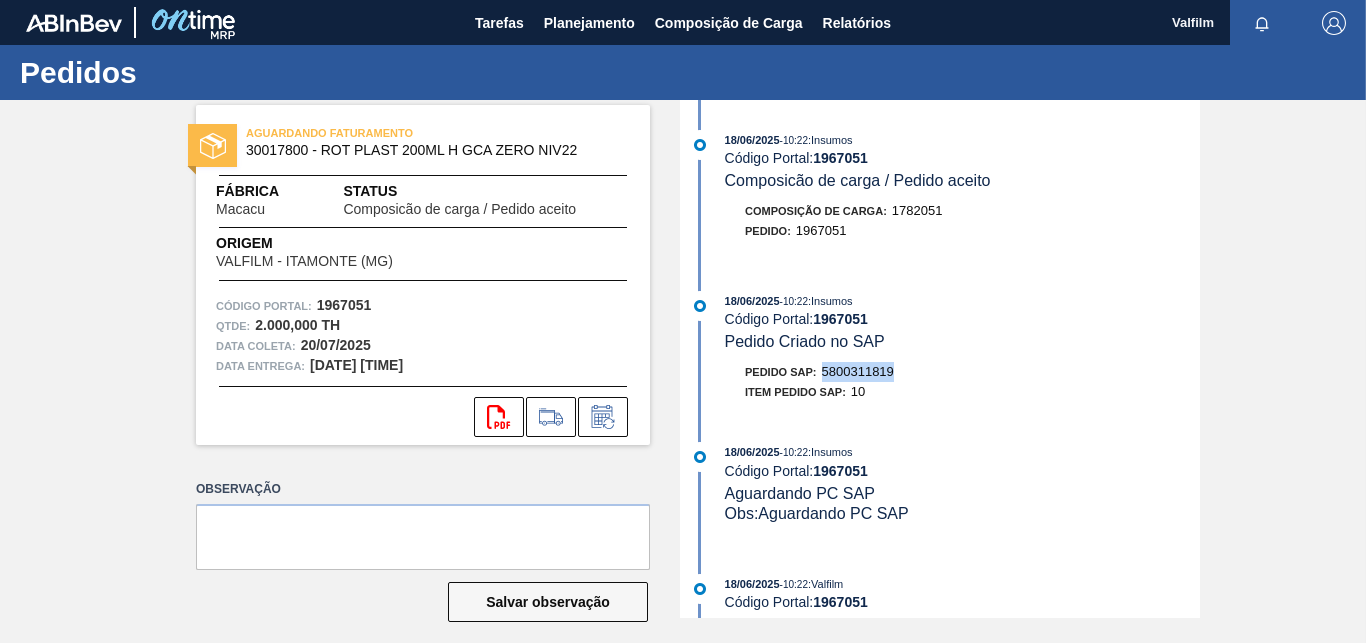 drag, startPoint x: 890, startPoint y: 380, endPoint x: 819, endPoint y: 379, distance: 71.00704 